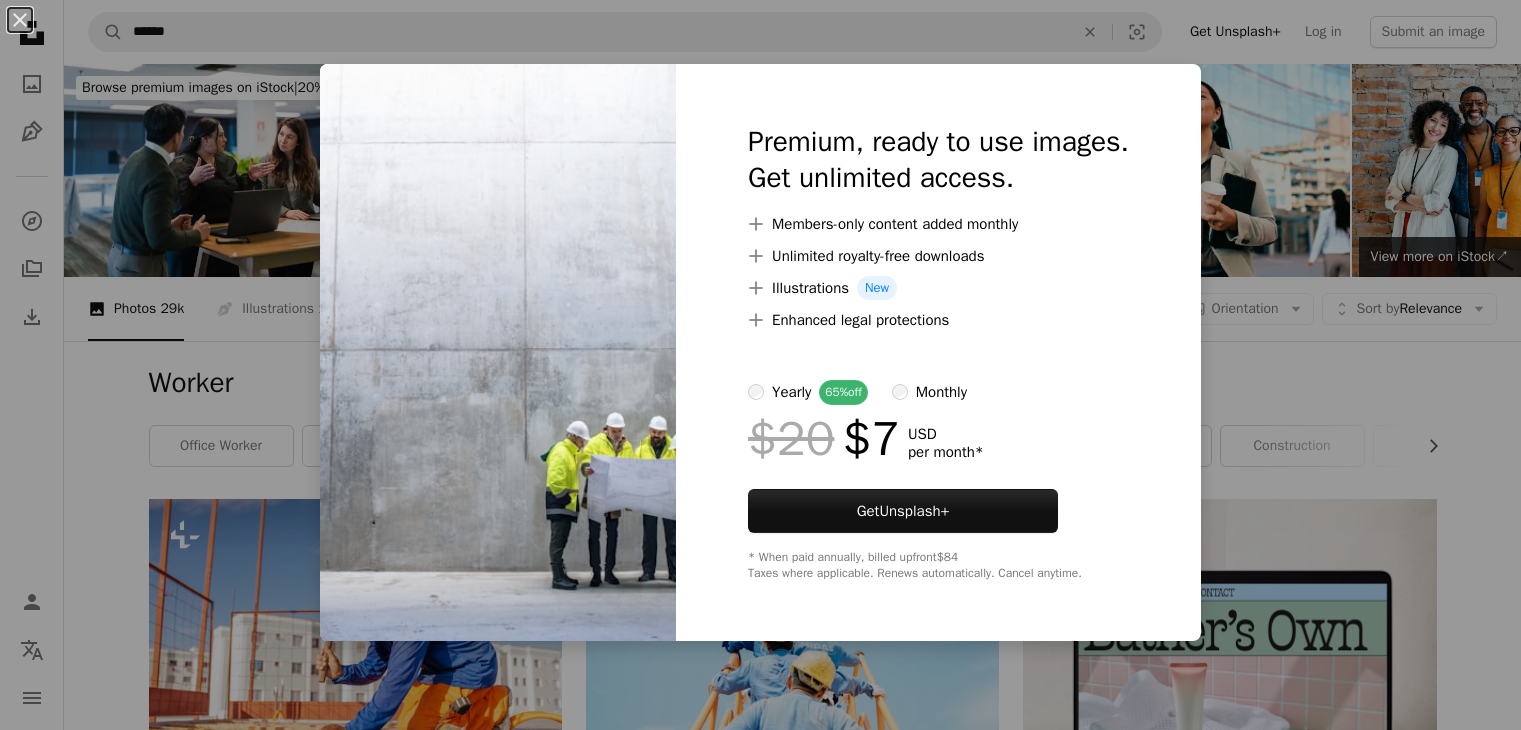 scroll, scrollTop: 1276, scrollLeft: 0, axis: vertical 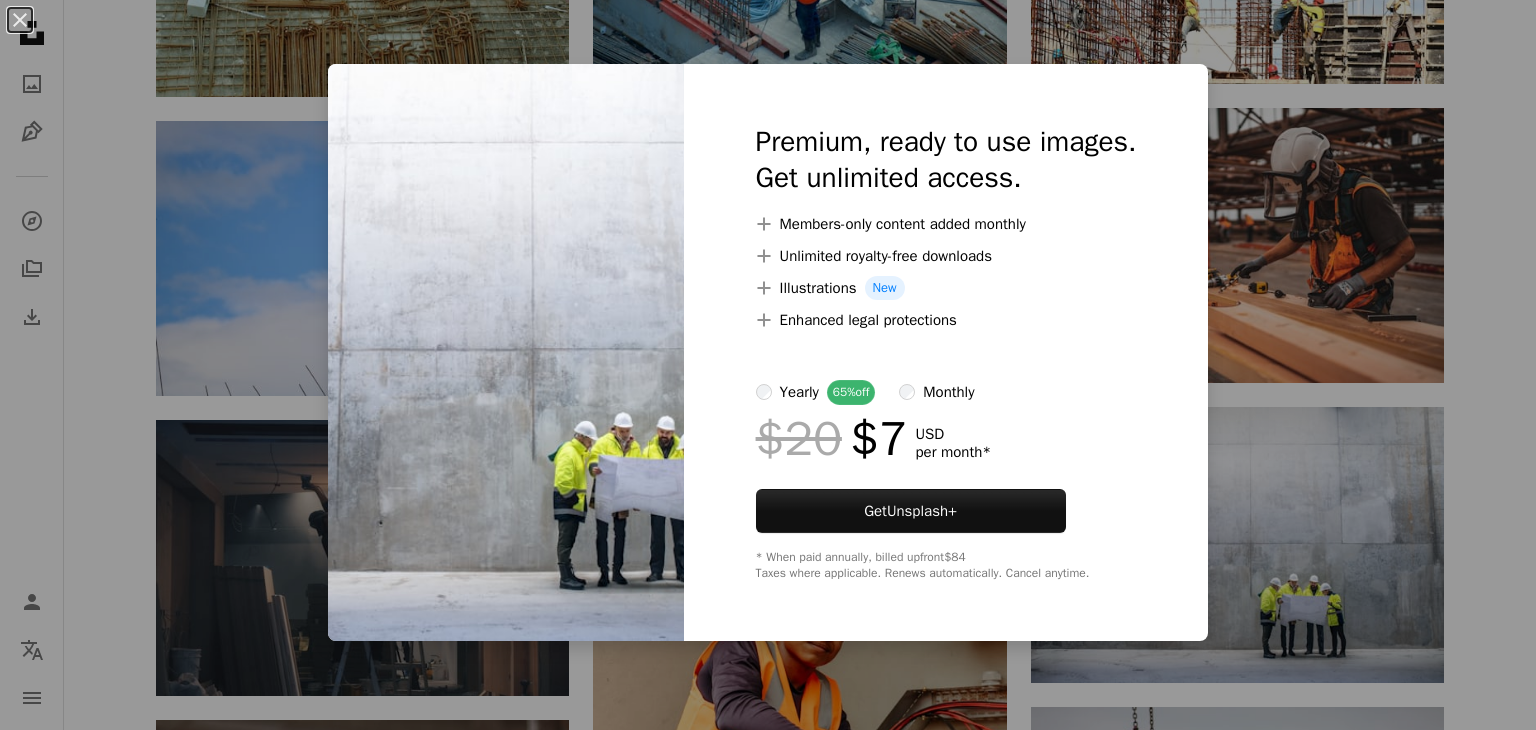 click on "An X shape Premium, ready to use images. Get unlimited access. A plus sign Members-only content added monthly A plus sign Unlimited royalty-free downloads A plus sign Illustrations  New A plus sign Enhanced legal protections yearly 65%  off monthly $20   $7 USD per month * Get  Unsplash+ * When paid annually, billed upfront  $84 Taxes where applicable. Renews automatically. Cancel anytime." at bounding box center [768, 365] 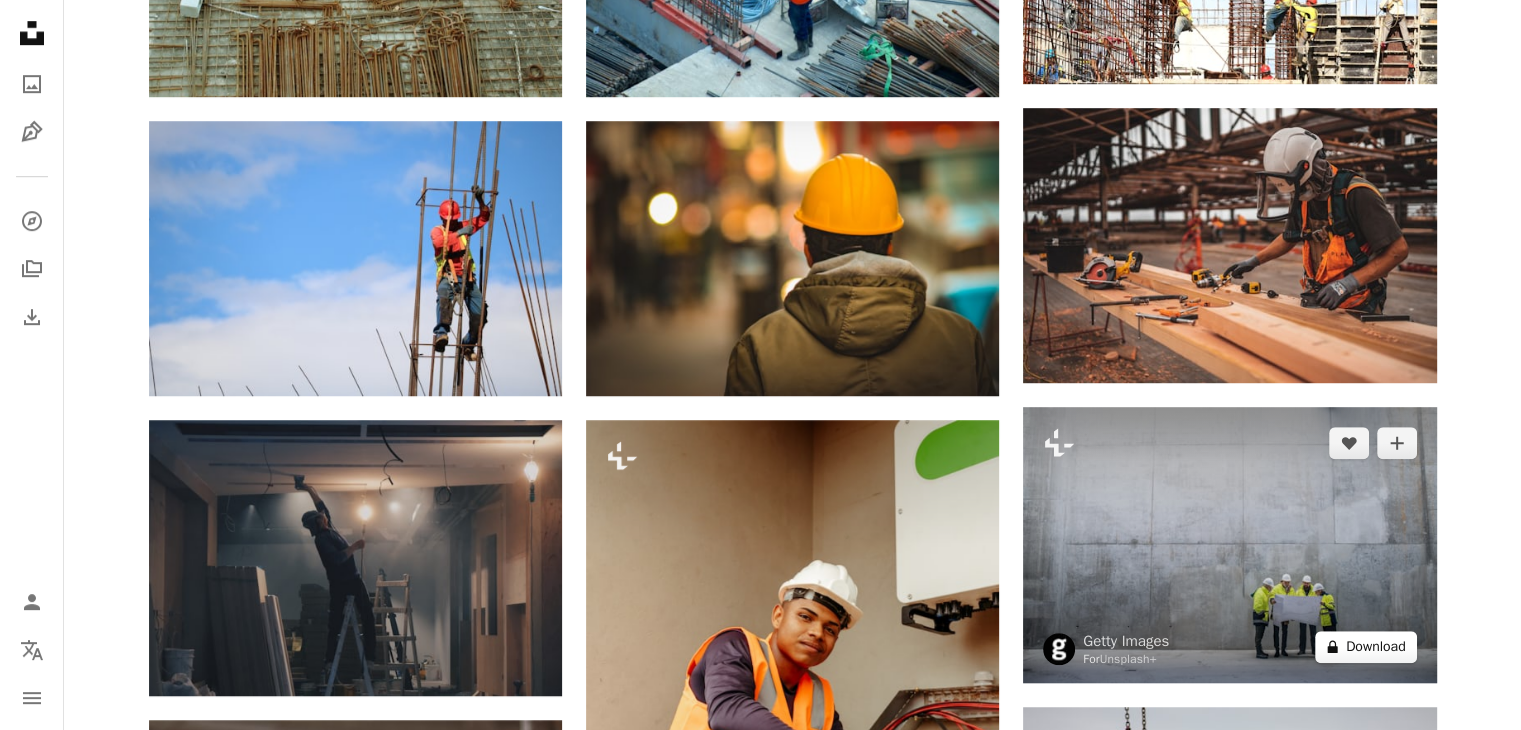 click on "A lock Download" at bounding box center [1366, 647] 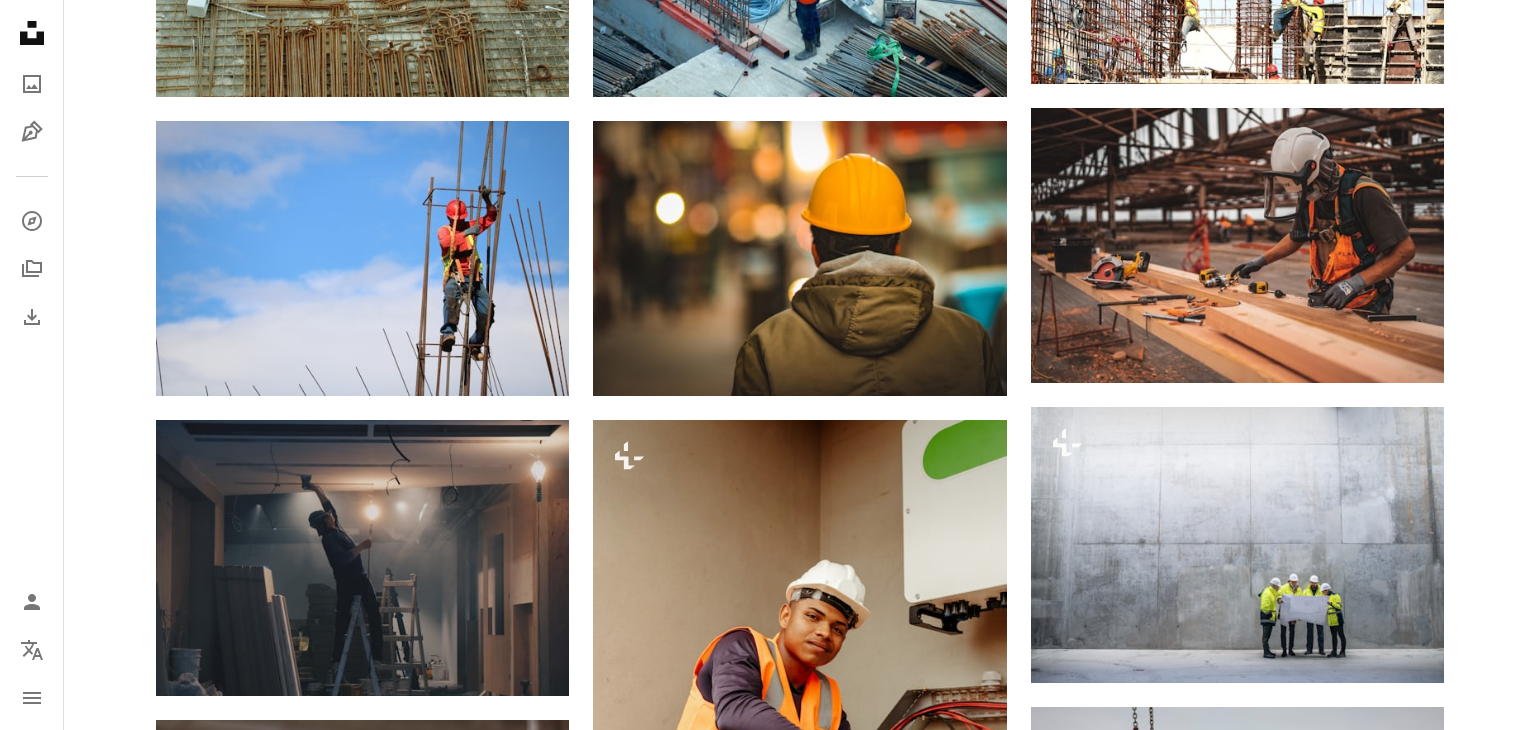 click on "An X shape Premium, ready to use images. Get unlimited access. A plus sign Members-only content added monthly A plus sign Unlimited royalty-free downloads A plus sign Illustrations  New A plus sign Enhanced legal protections yearly 65%  off monthly $20   $7 USD per month * Get  Unsplash+ * When paid annually, billed upfront  $84 Taxes where applicable. Renews automatically. Cancel anytime." at bounding box center (768, 3227) 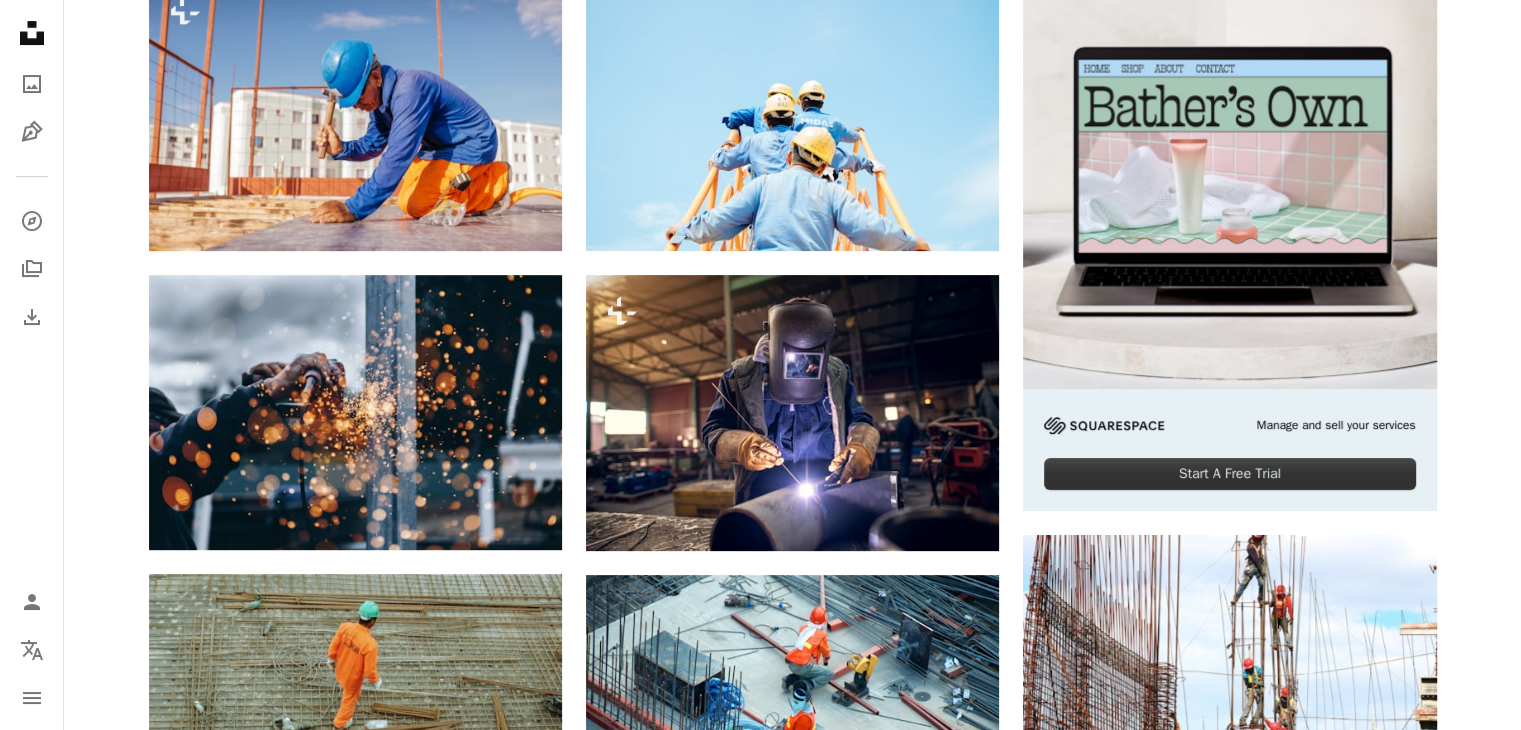 scroll, scrollTop: 530, scrollLeft: 0, axis: vertical 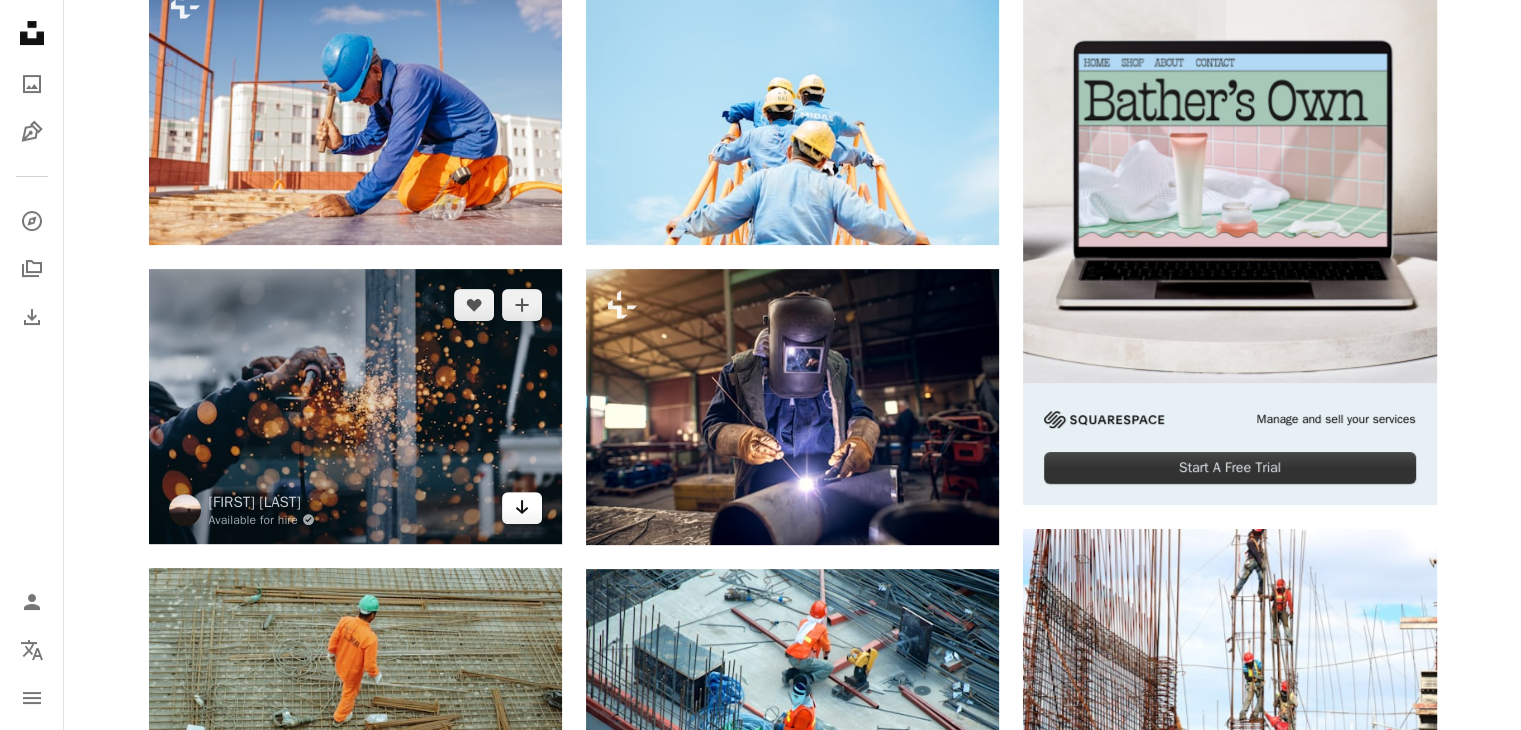 click on "Arrow pointing down" 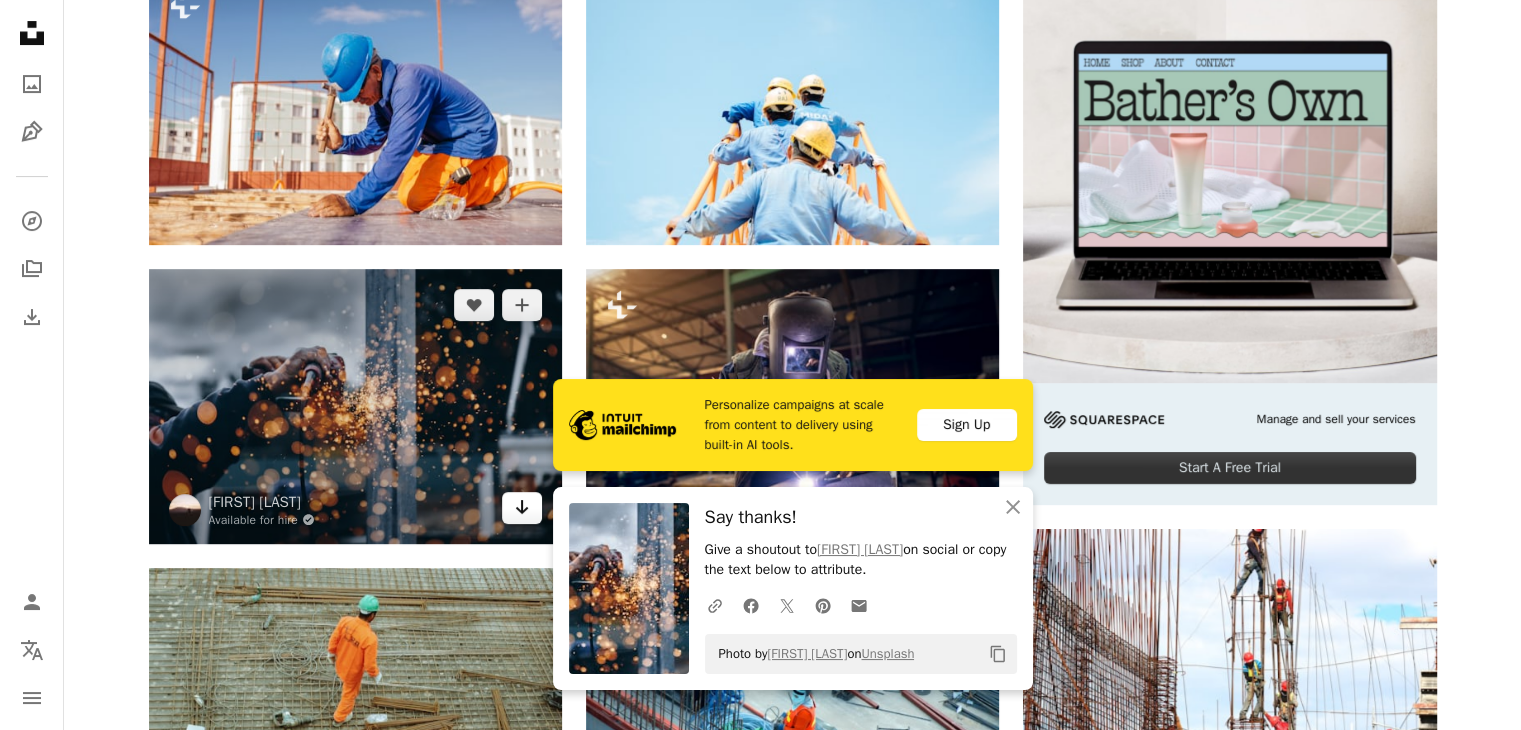 click on "Arrow pointing down" at bounding box center [522, 508] 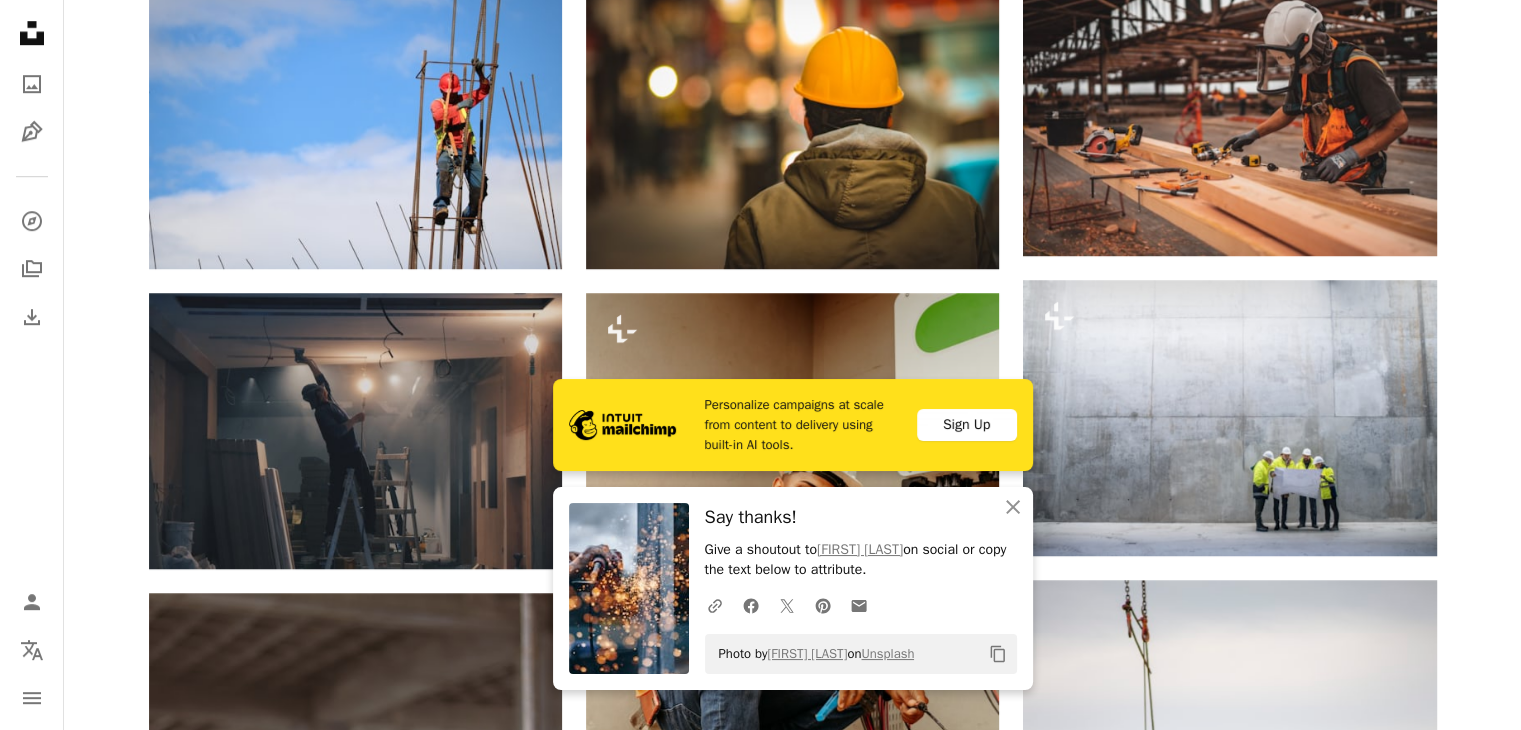 scroll, scrollTop: 1404, scrollLeft: 0, axis: vertical 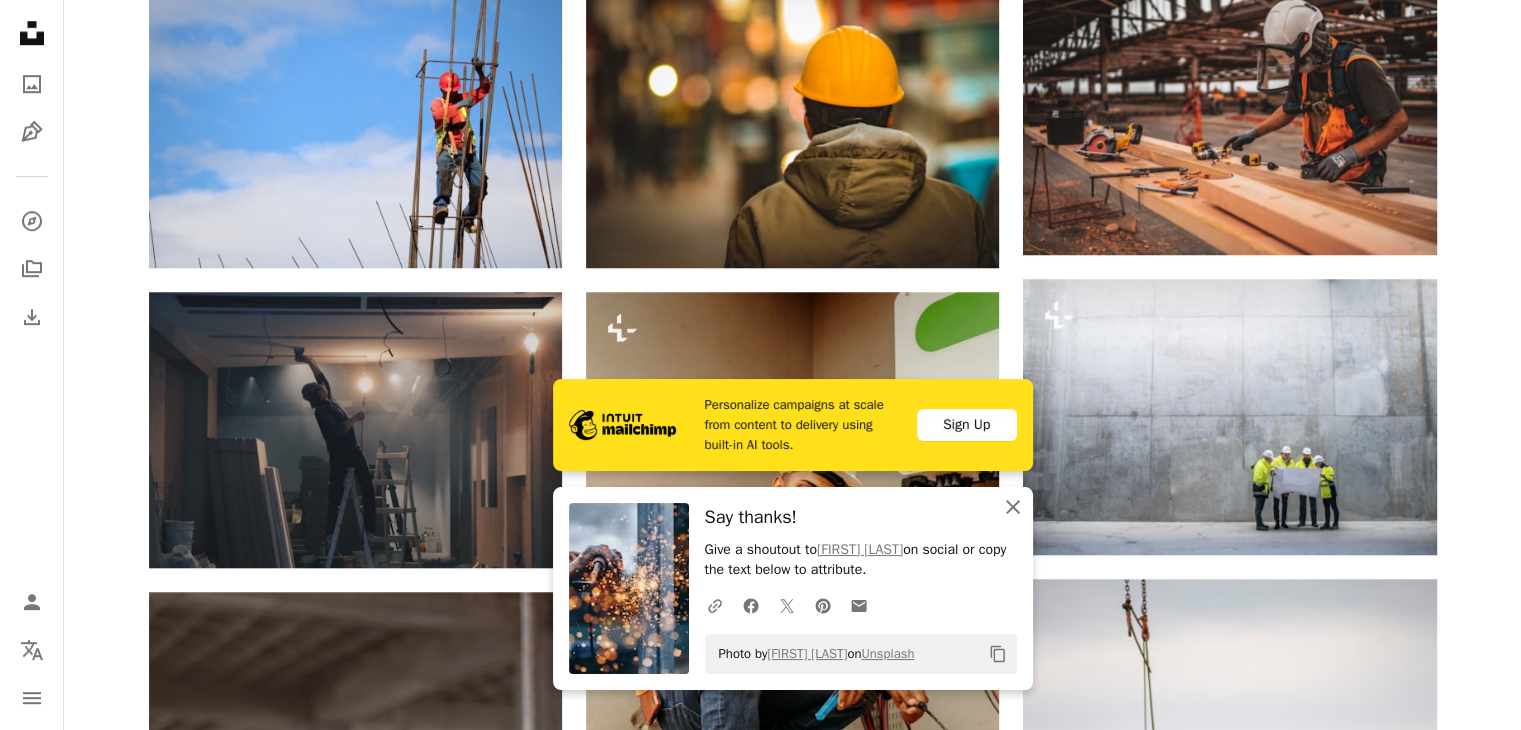 click on "An X shape" 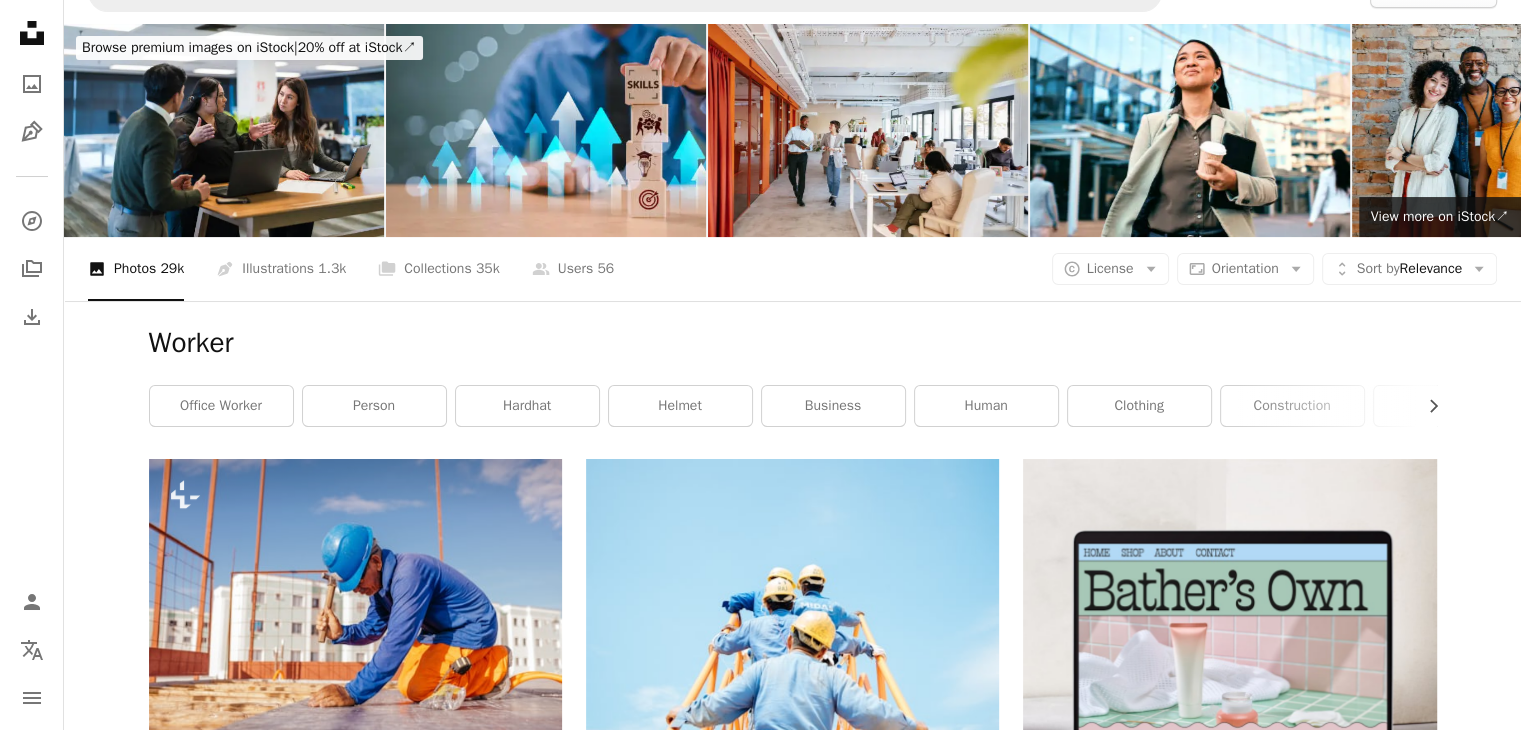 scroll, scrollTop: 0, scrollLeft: 0, axis: both 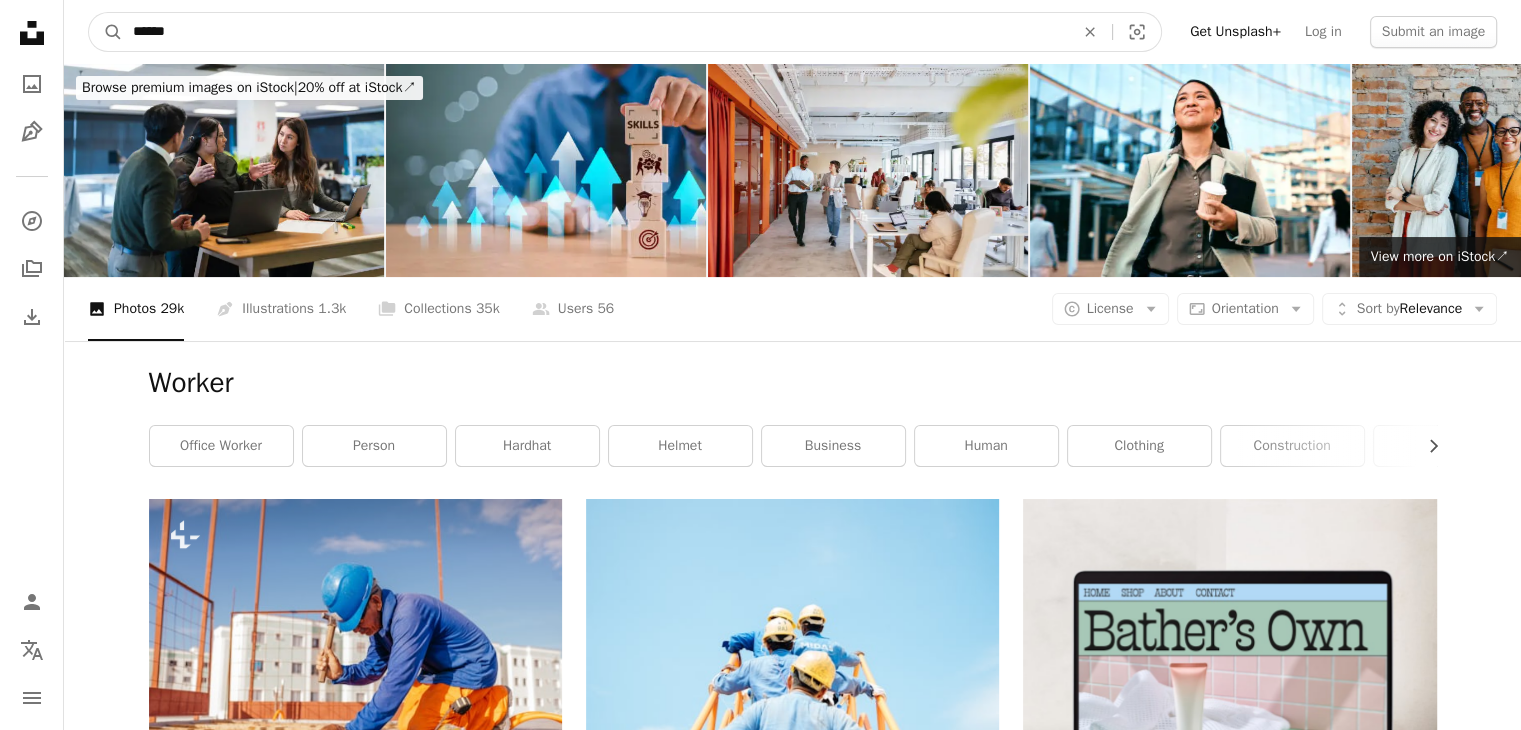 drag, startPoint x: 244, startPoint y: 42, endPoint x: 81, endPoint y: 19, distance: 164.6147 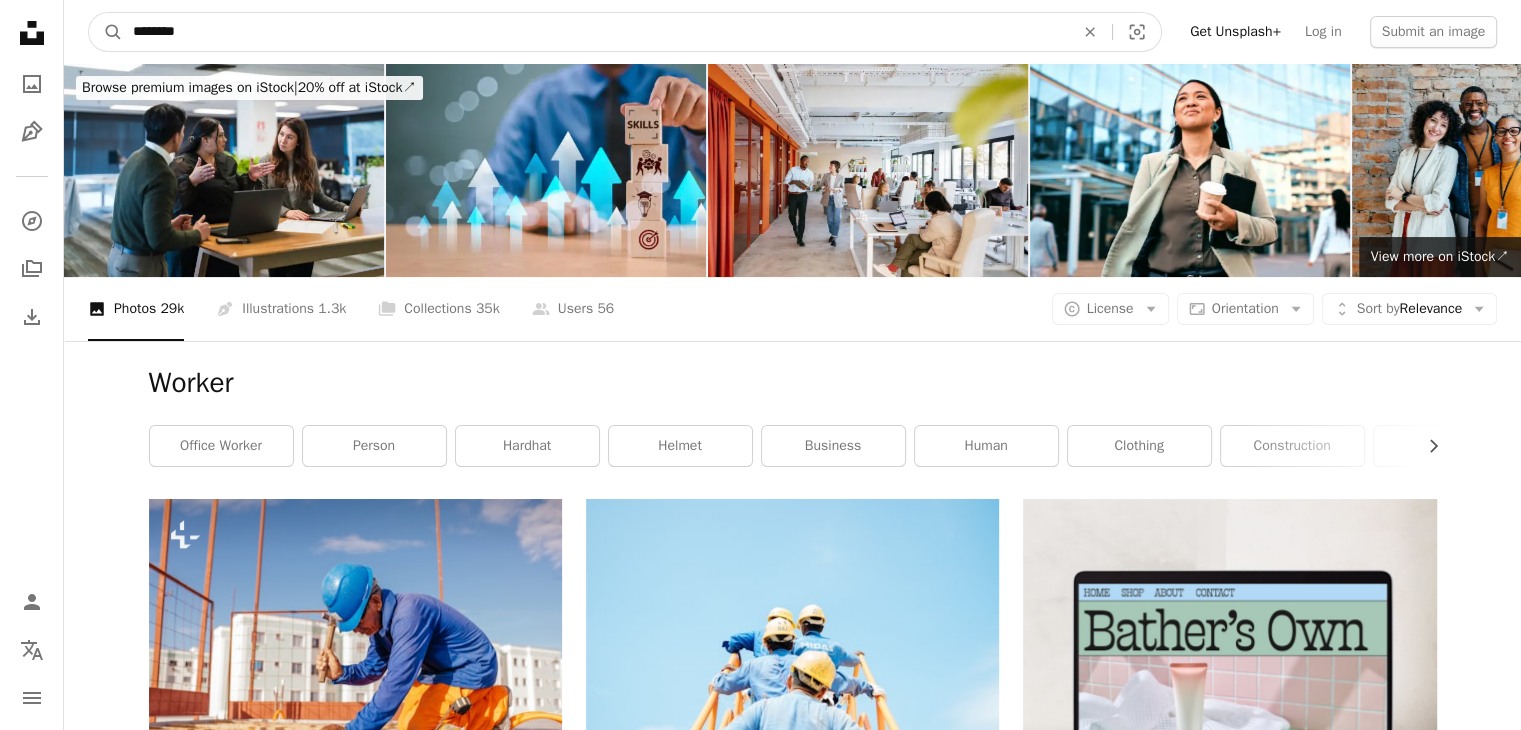 type on "********" 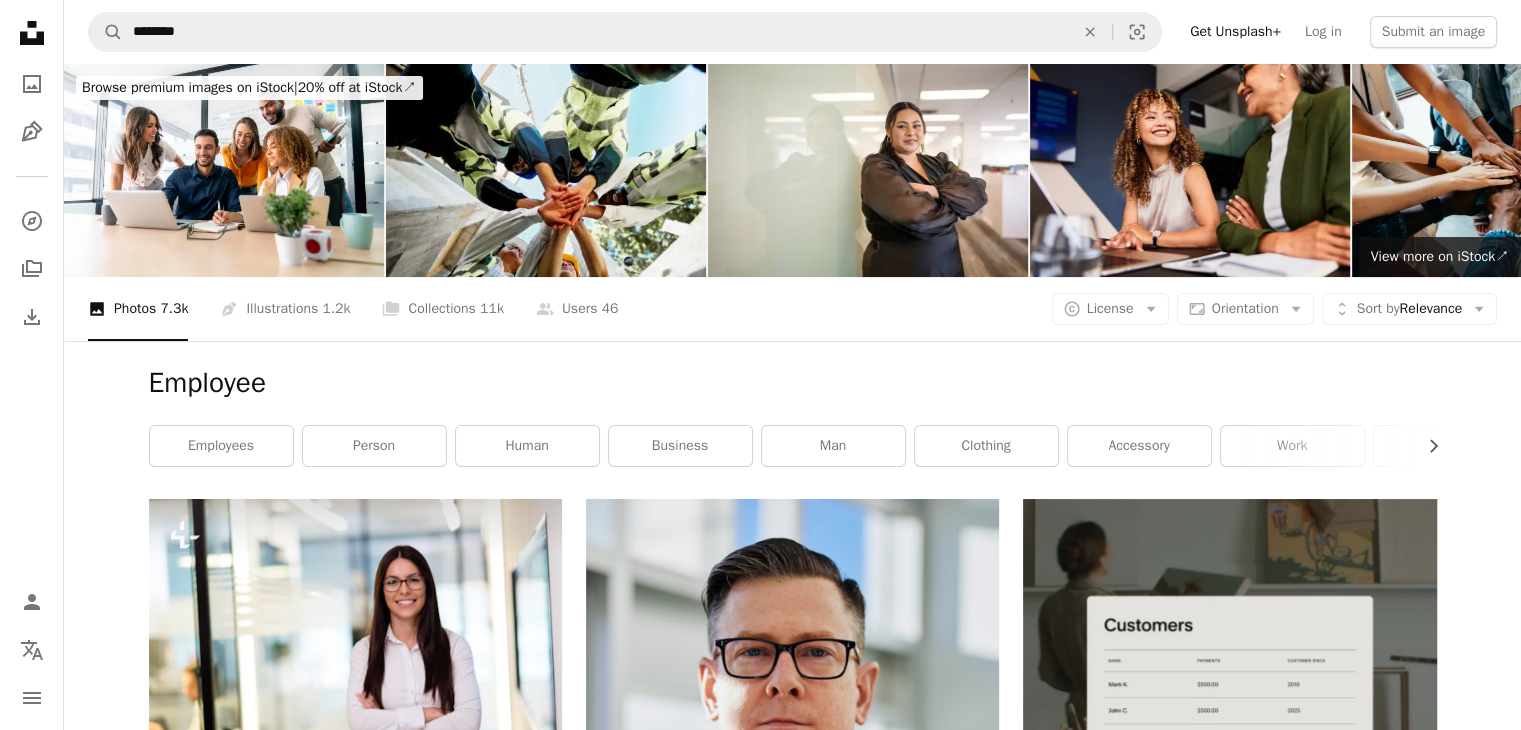 click on "A magnifying glass ******** An X shape Visual search Get Unsplash+ Log in Submit an image" at bounding box center (792, 32) 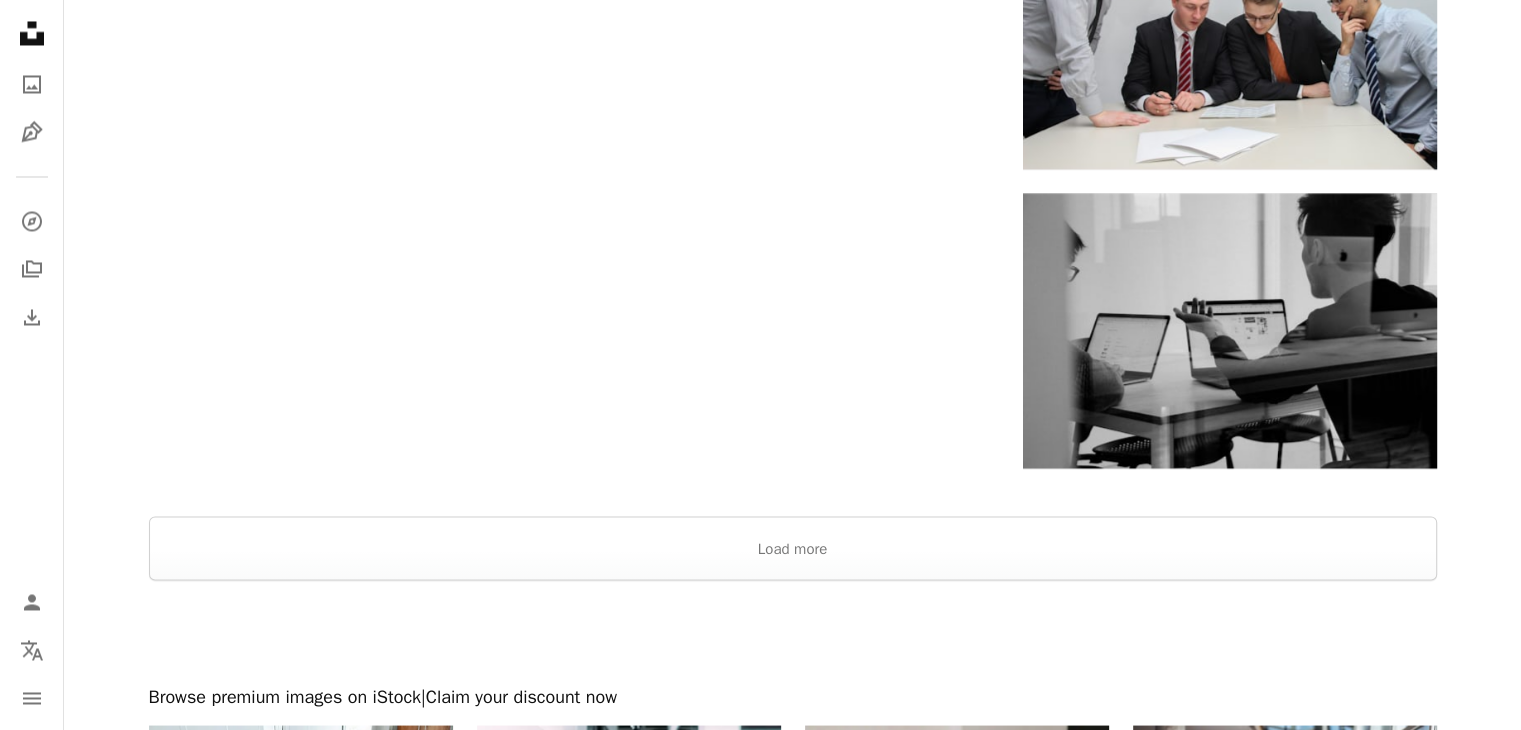 scroll, scrollTop: 3660, scrollLeft: 0, axis: vertical 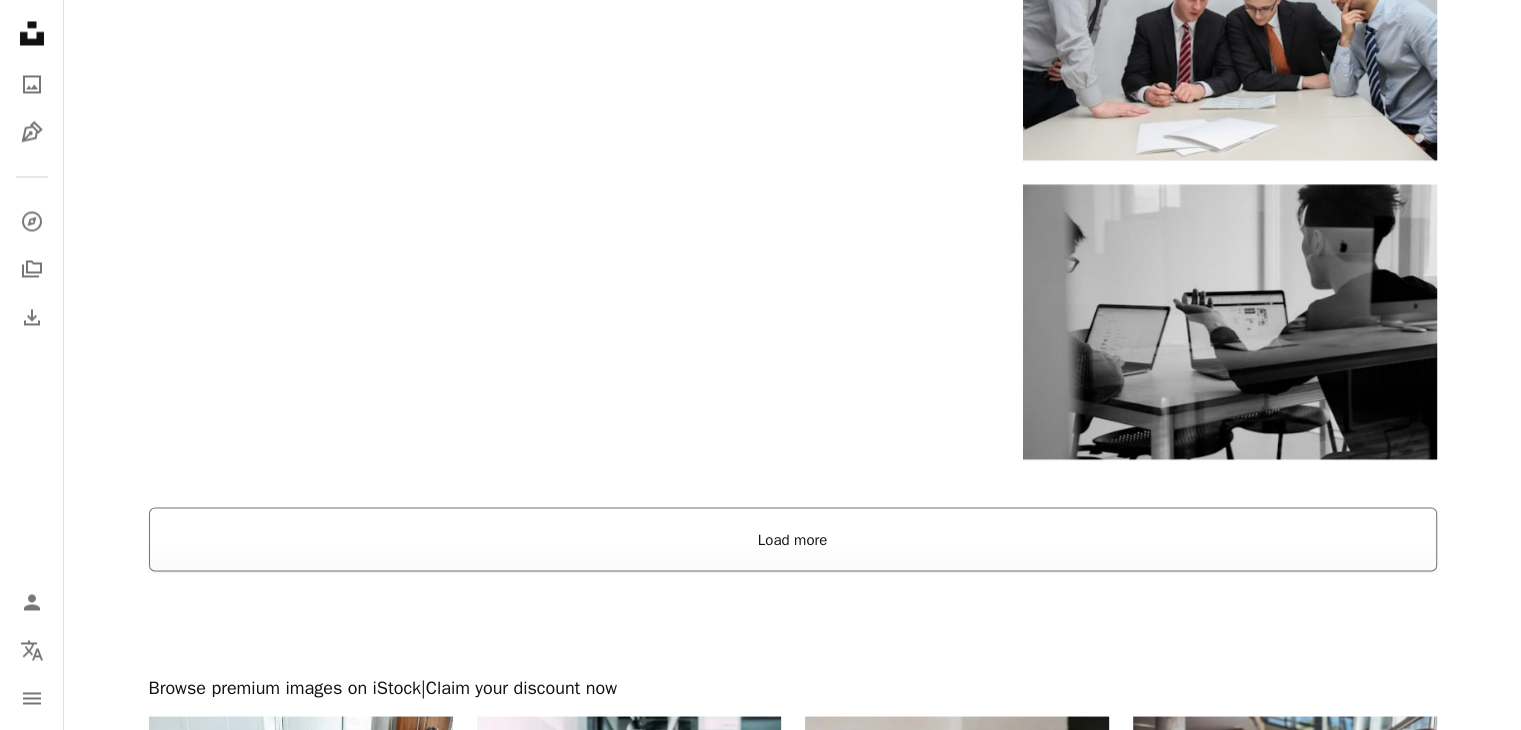 click on "Load more" at bounding box center (793, 539) 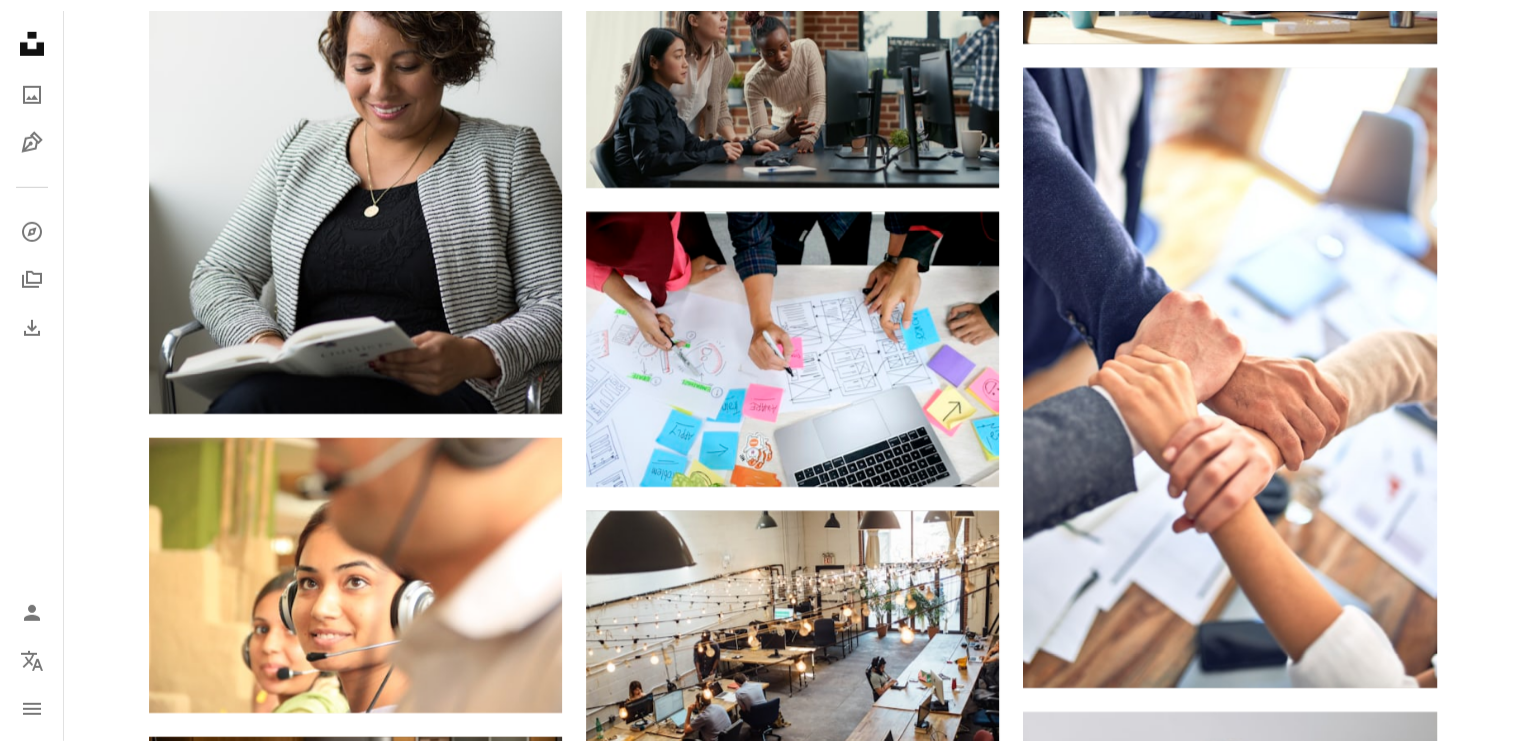 scroll, scrollTop: 6192, scrollLeft: 0, axis: vertical 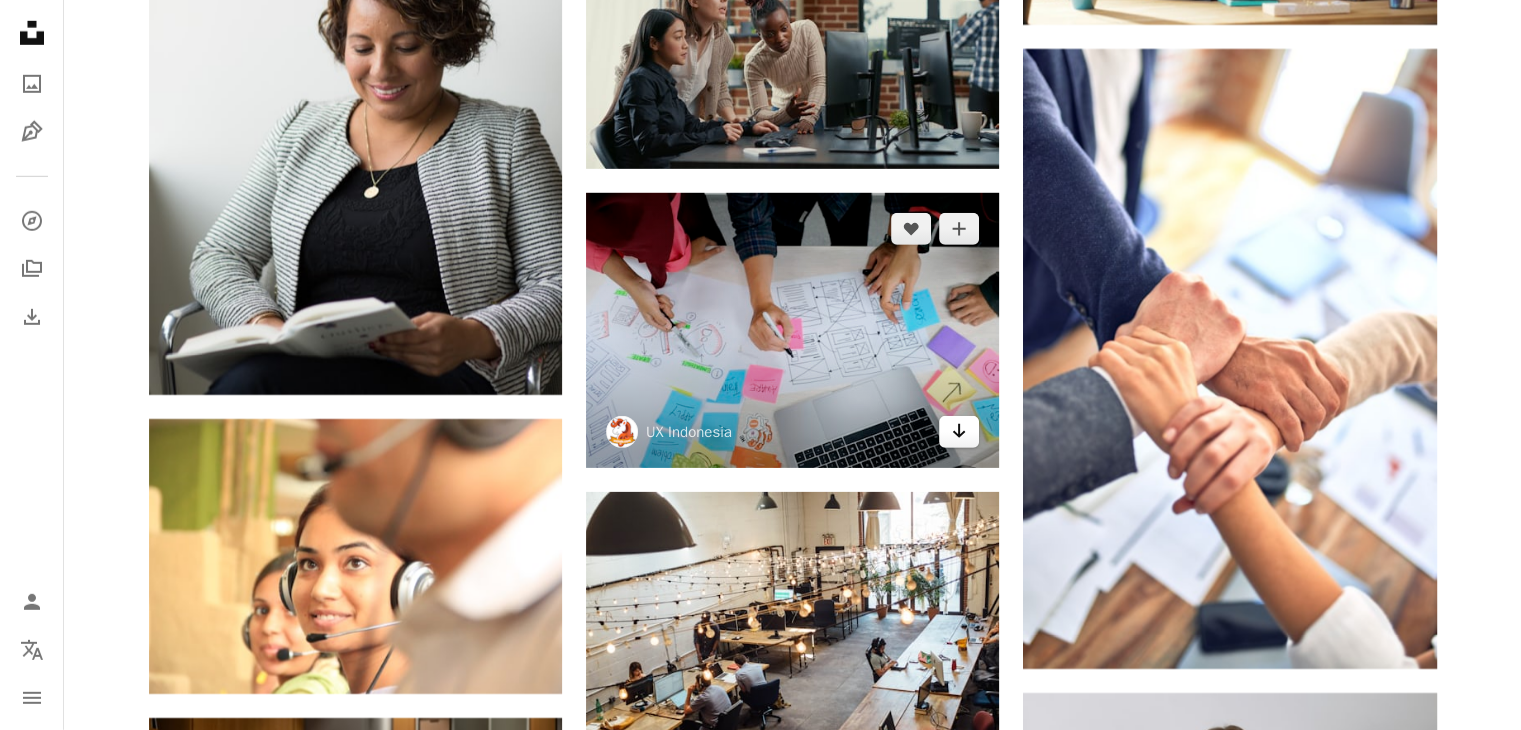 click on "Arrow pointing down" at bounding box center (959, 432) 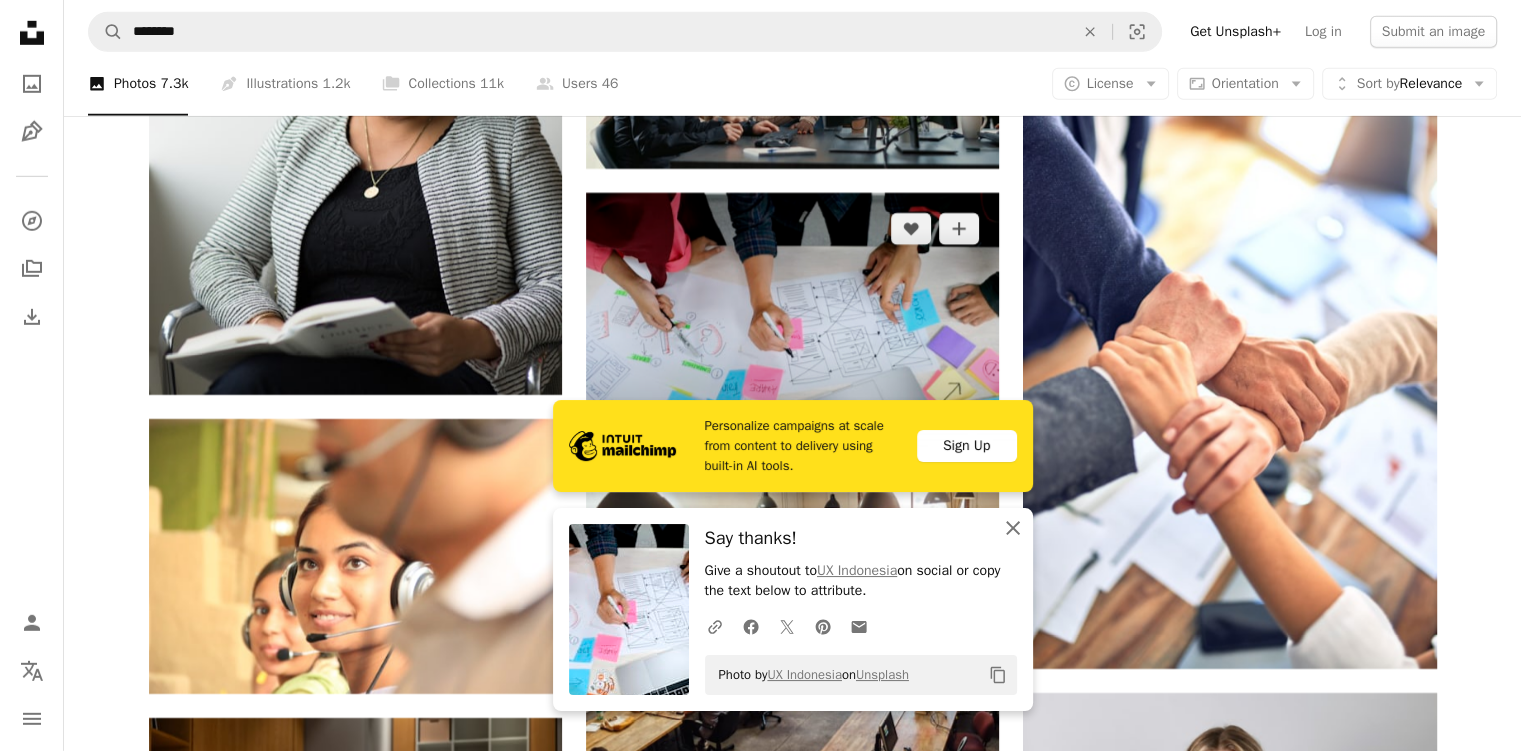 click 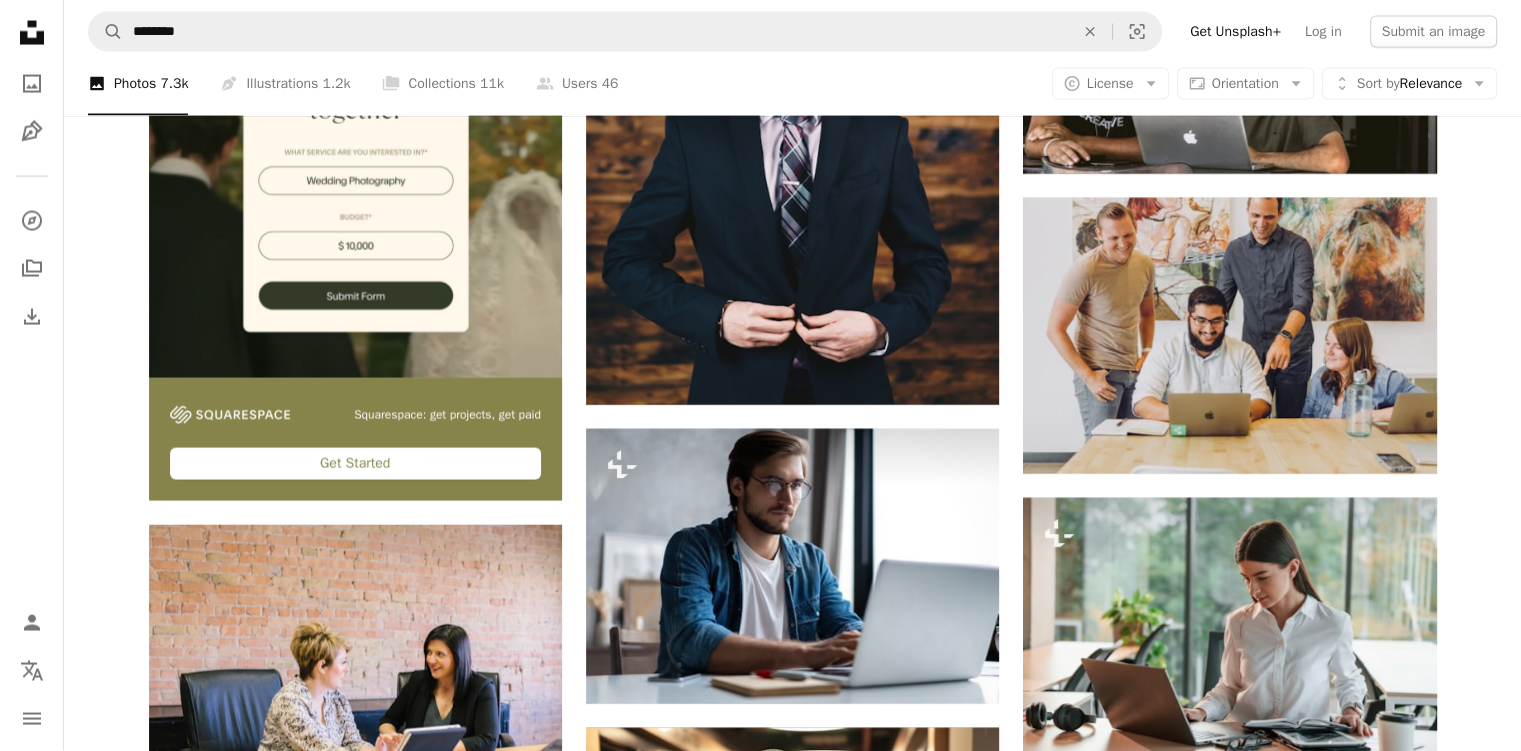 scroll, scrollTop: 4138, scrollLeft: 0, axis: vertical 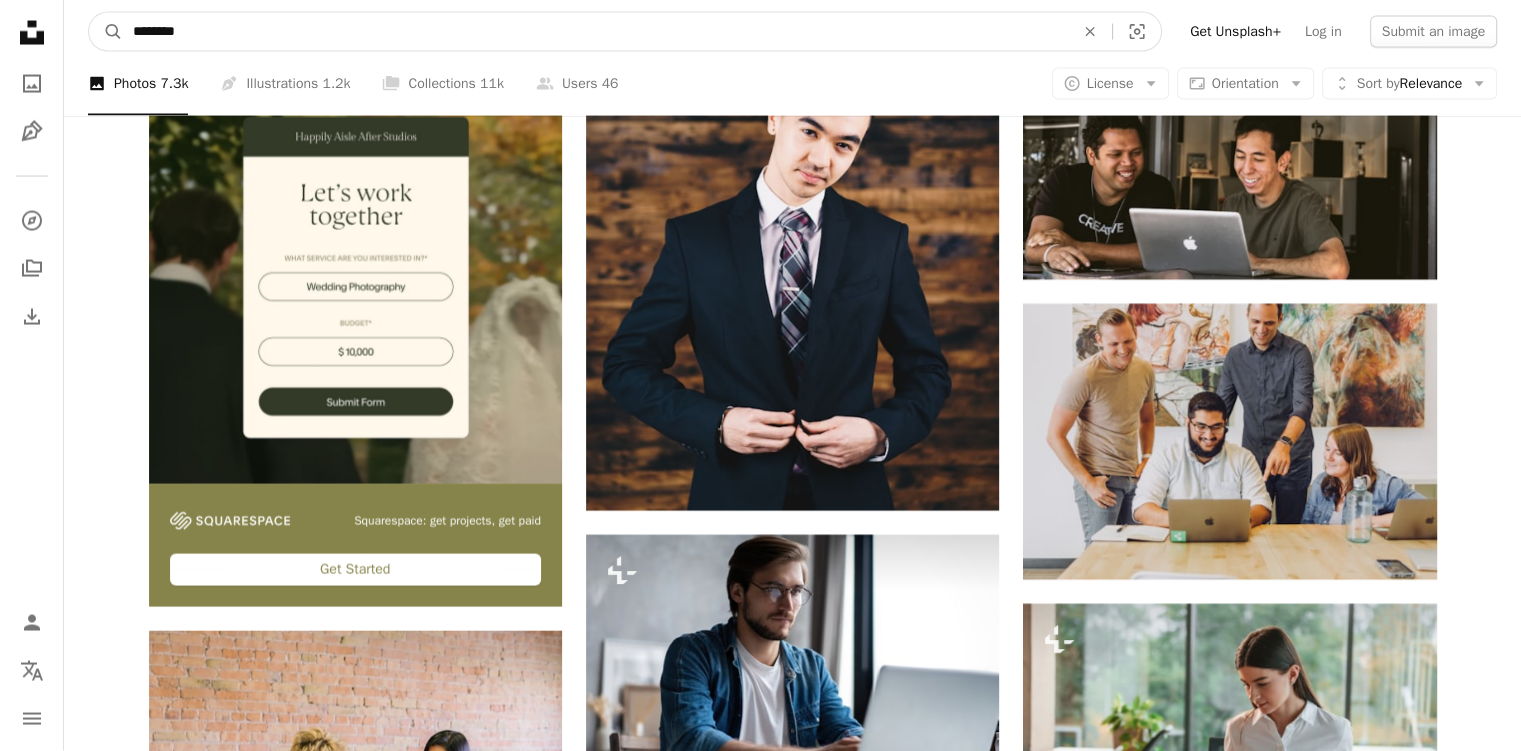 drag, startPoint x: 230, startPoint y: 39, endPoint x: 40, endPoint y: 53, distance: 190.51509 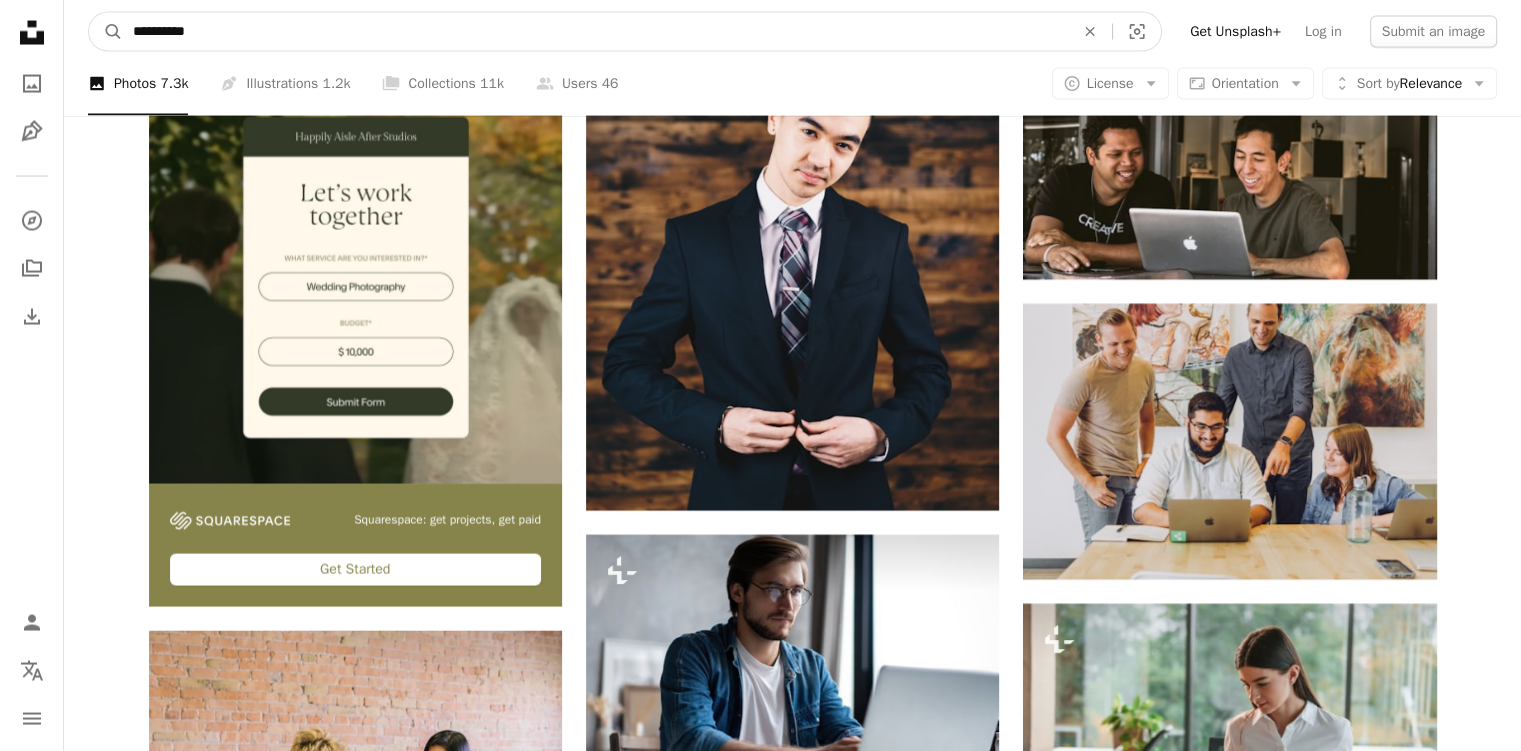 type on "**********" 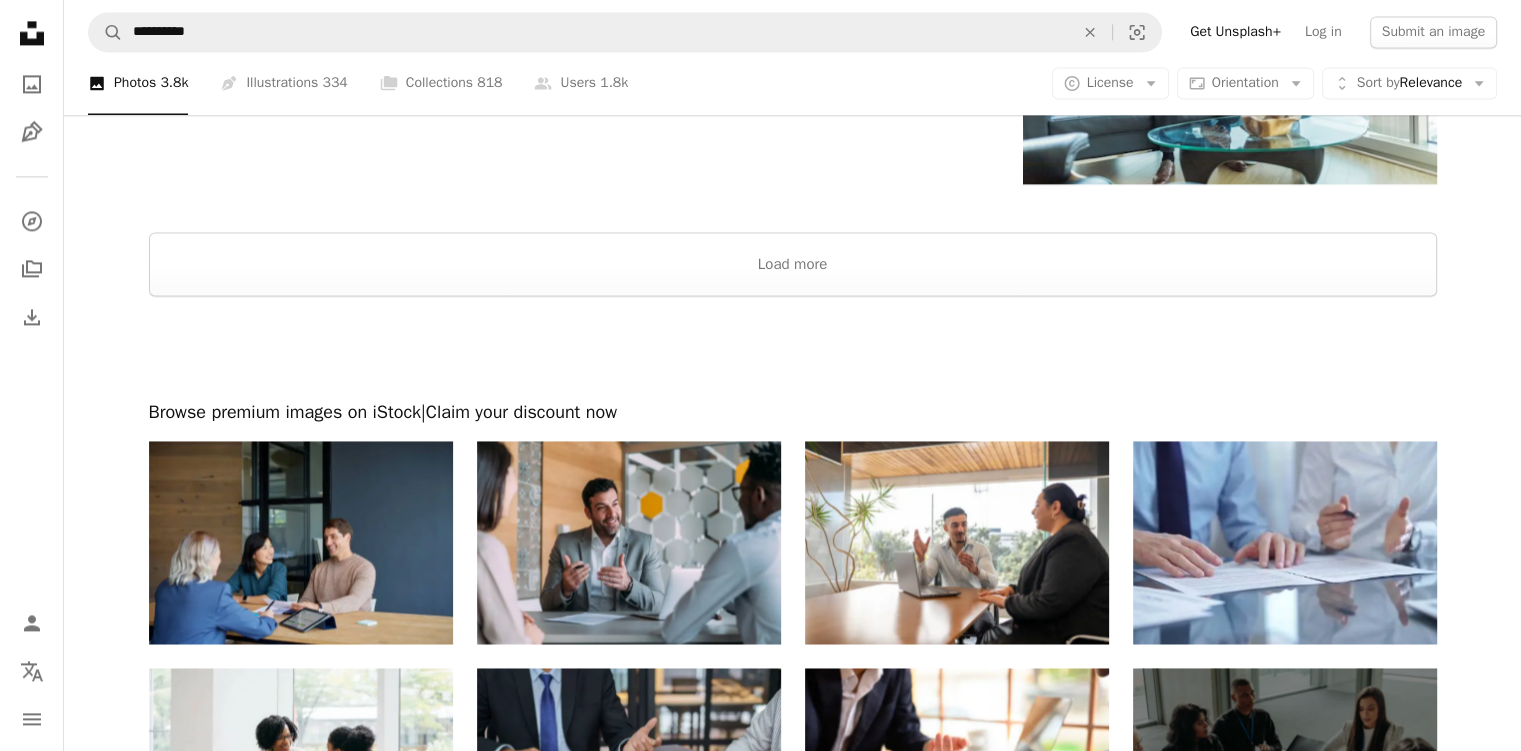 scroll, scrollTop: 2890, scrollLeft: 0, axis: vertical 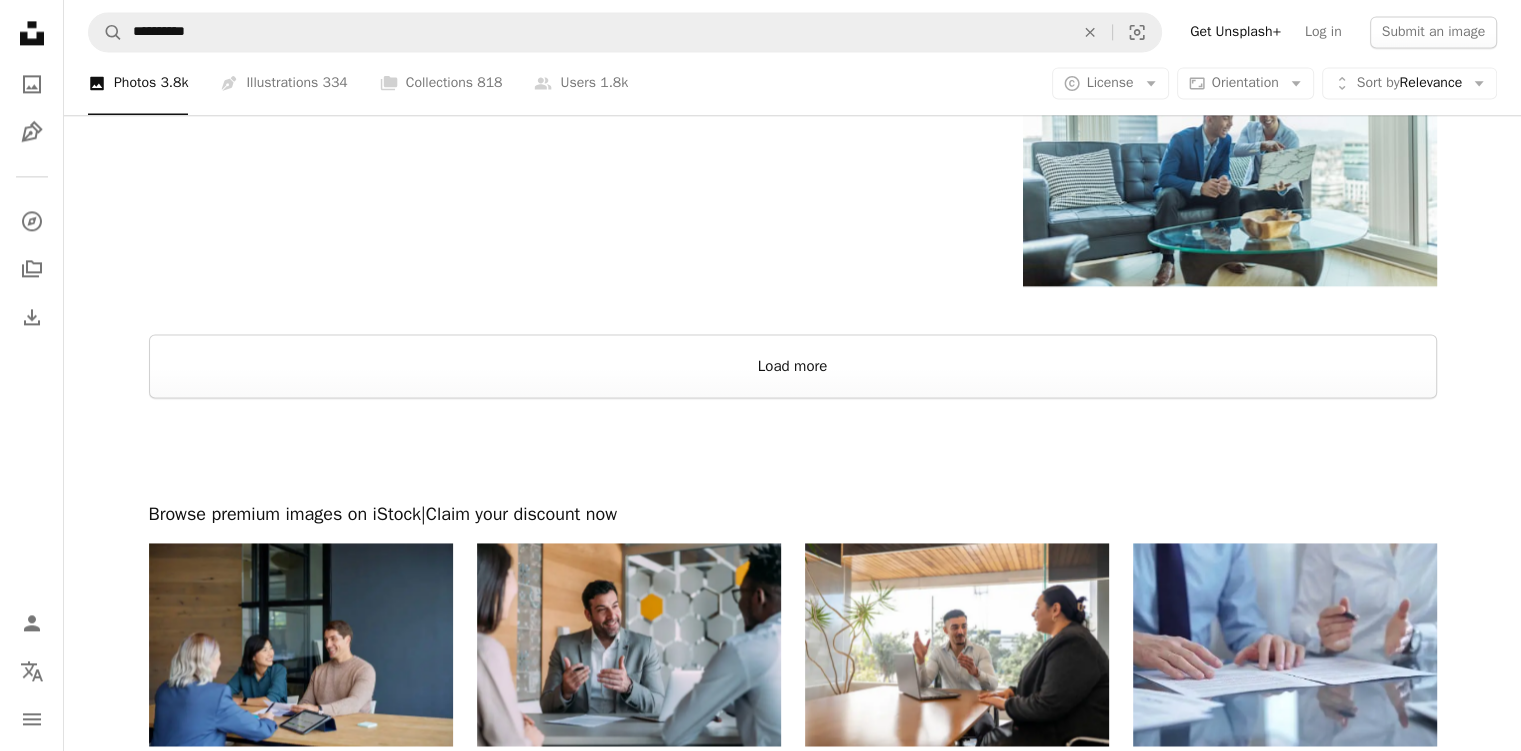 click on "Load more" at bounding box center (793, 366) 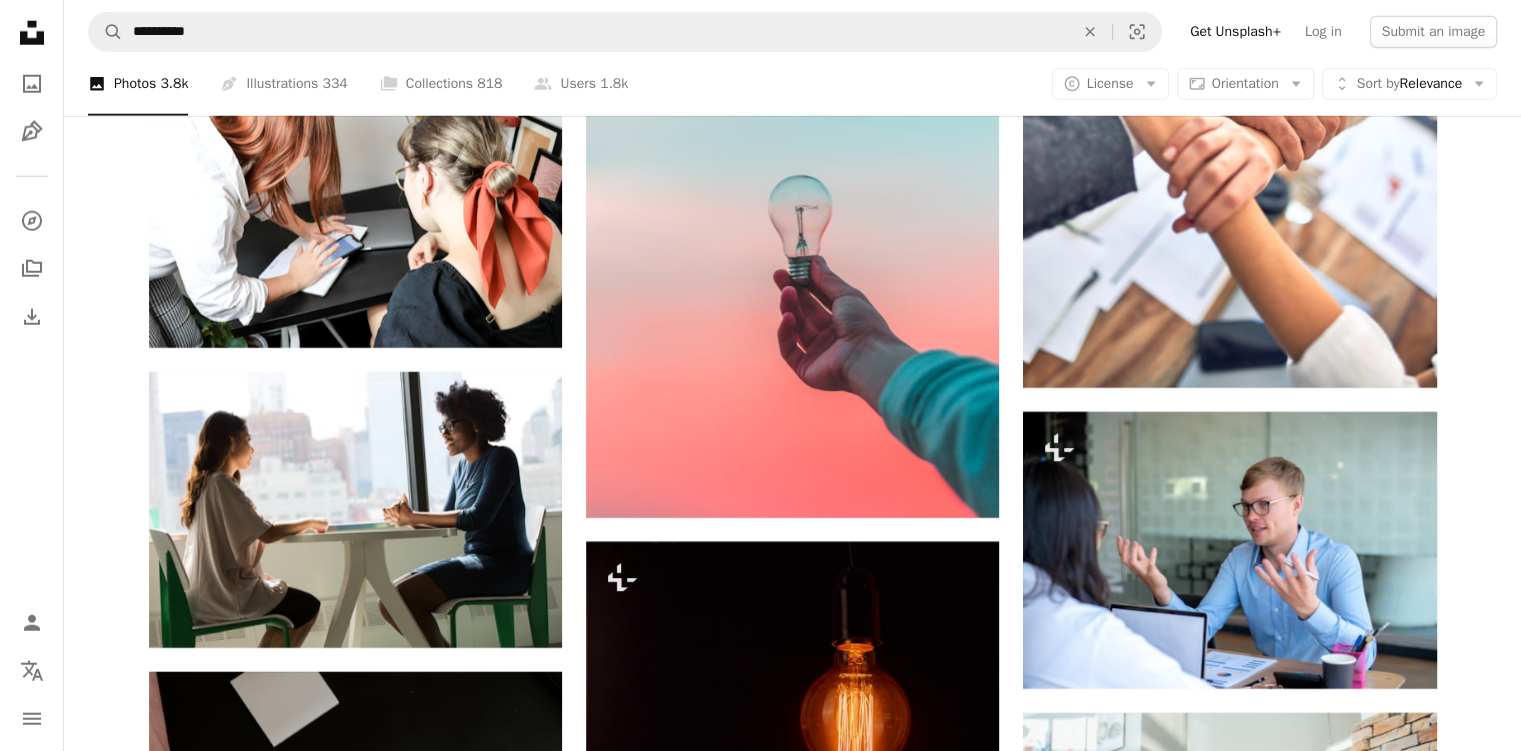 scroll, scrollTop: 5578, scrollLeft: 0, axis: vertical 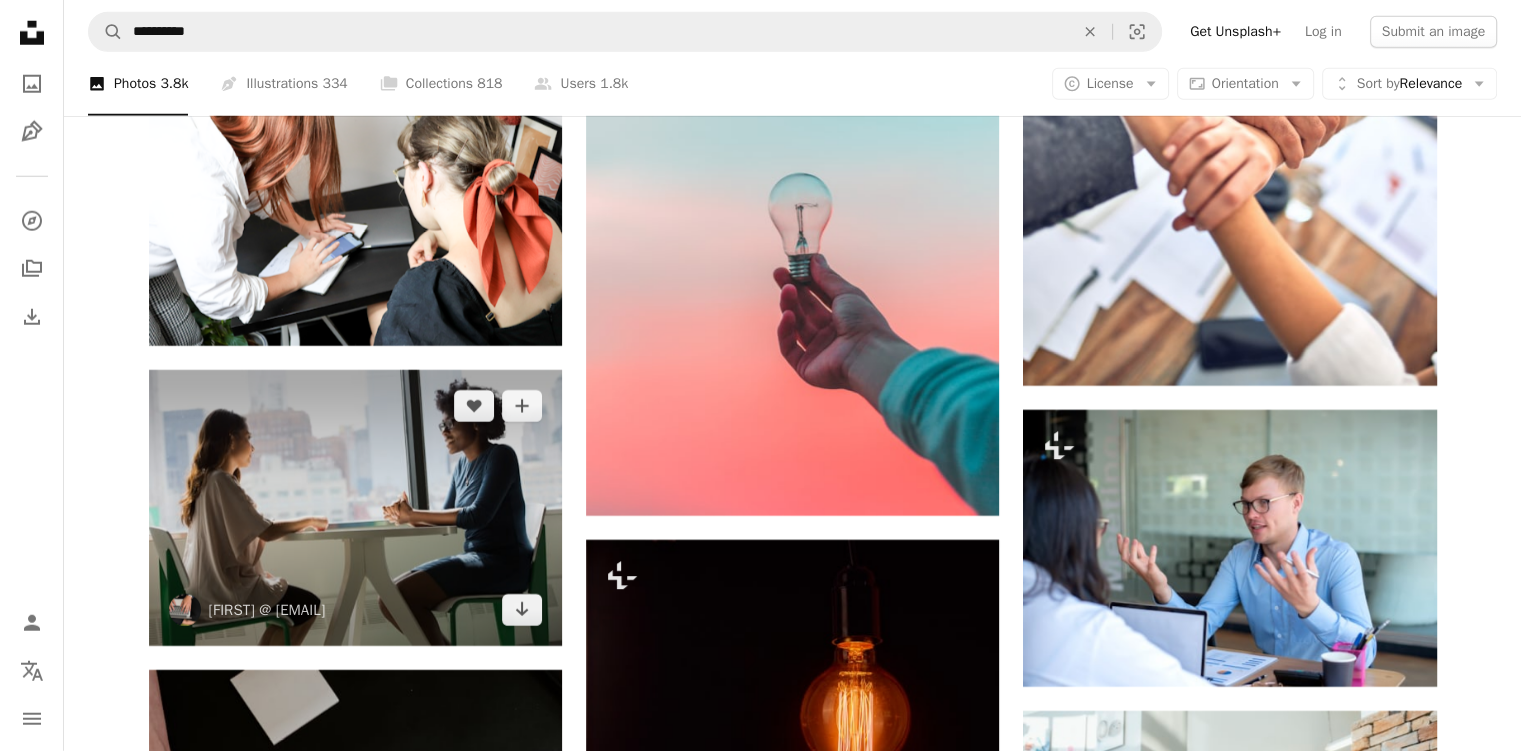 click 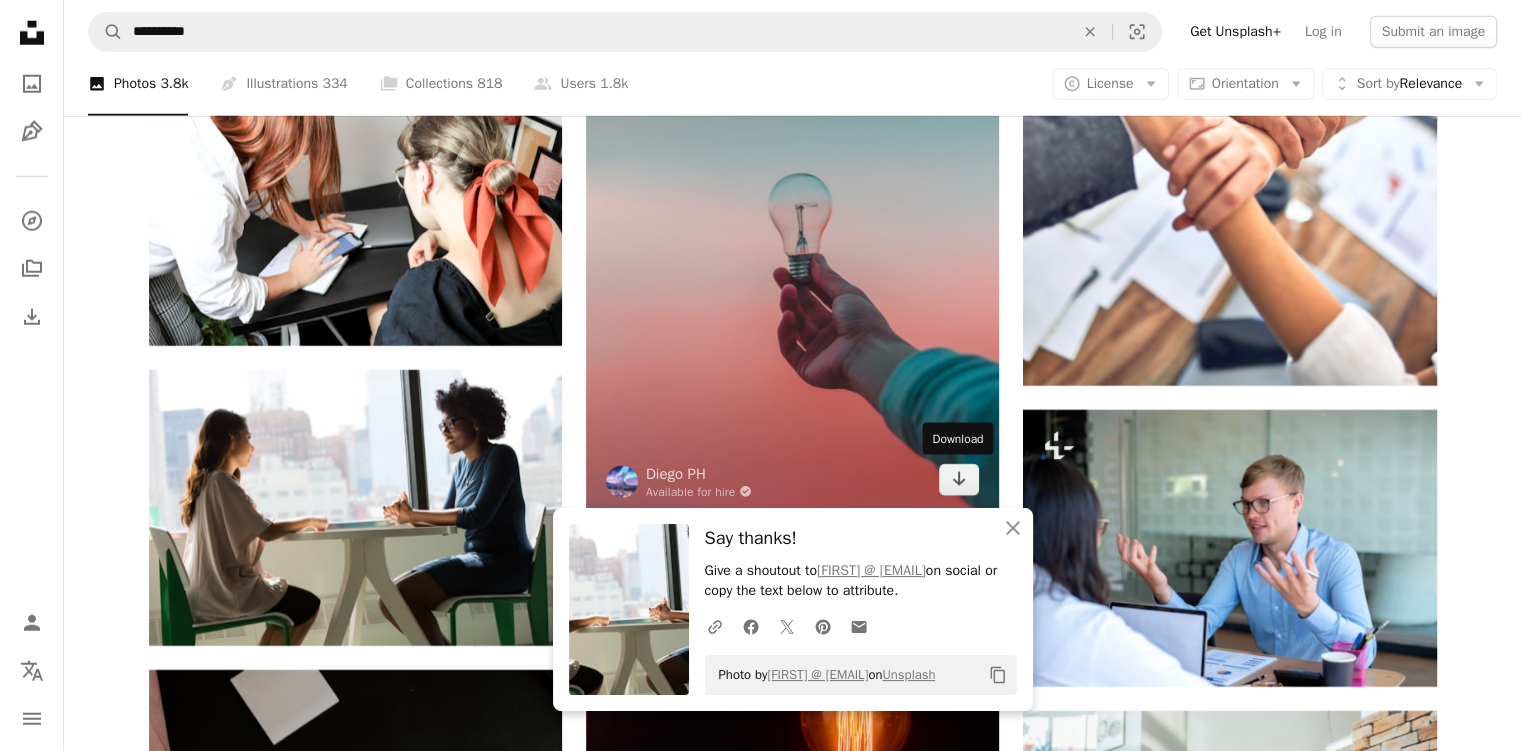 click on "Arrow pointing down" at bounding box center [959, 480] 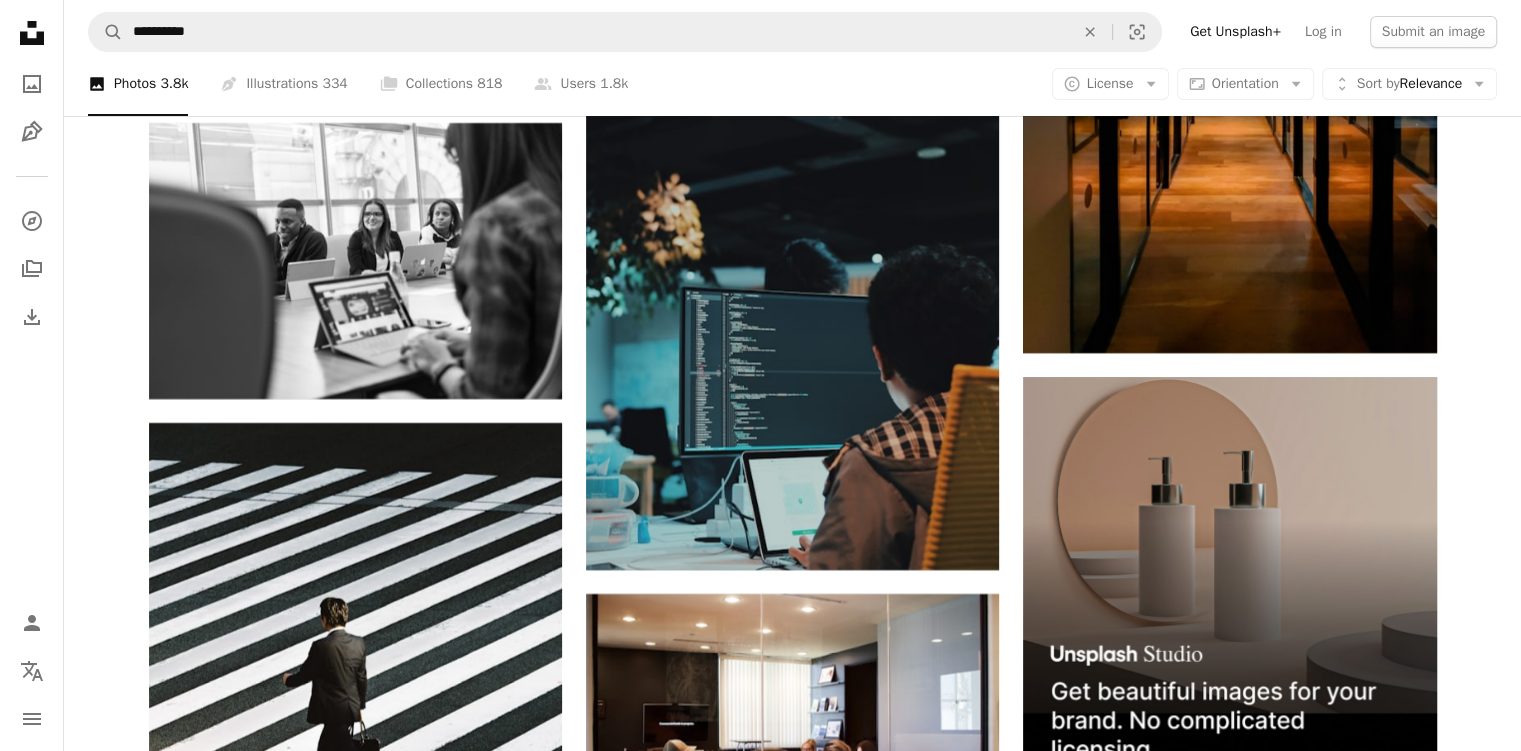 scroll, scrollTop: 7668, scrollLeft: 0, axis: vertical 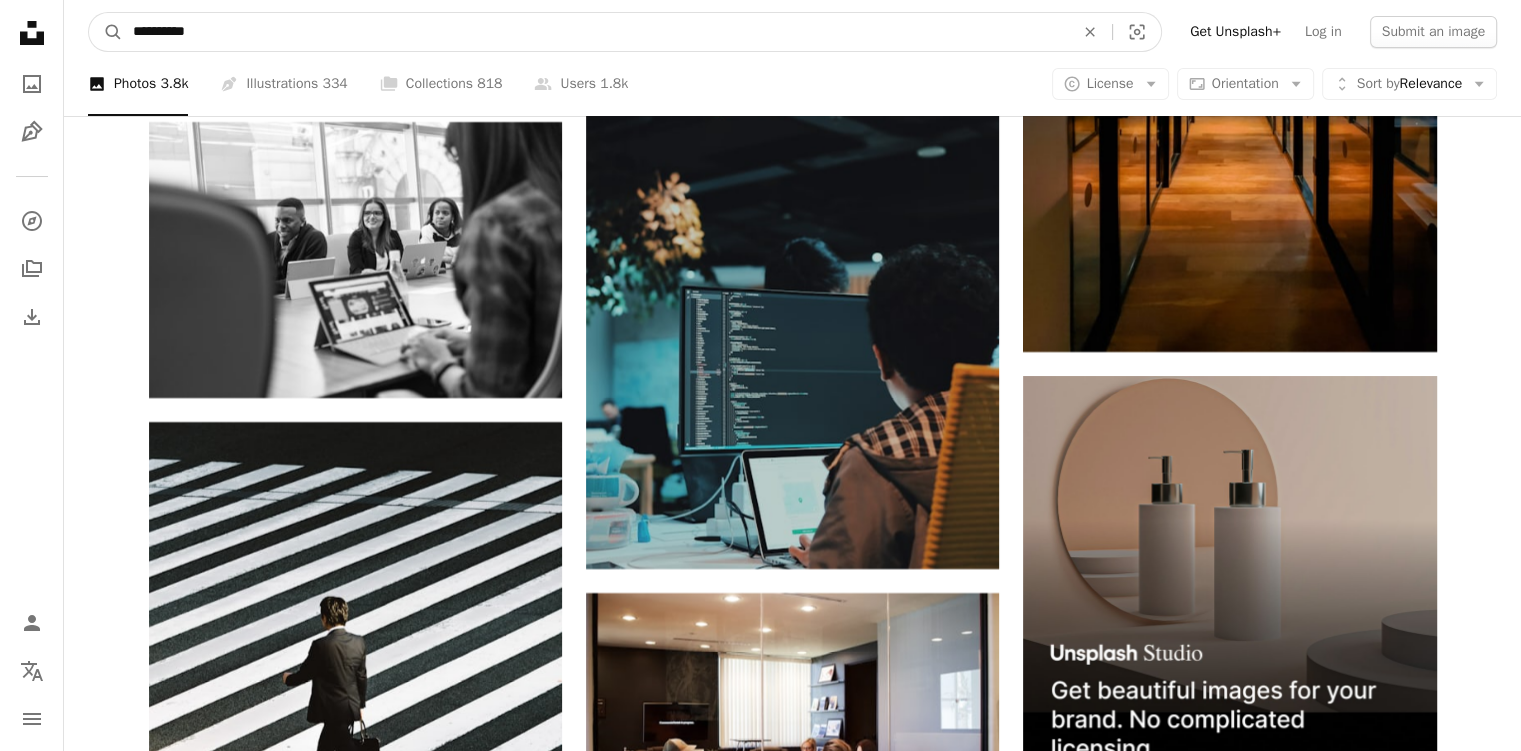 drag, startPoint x: 249, startPoint y: 39, endPoint x: 97, endPoint y: 24, distance: 152.73834 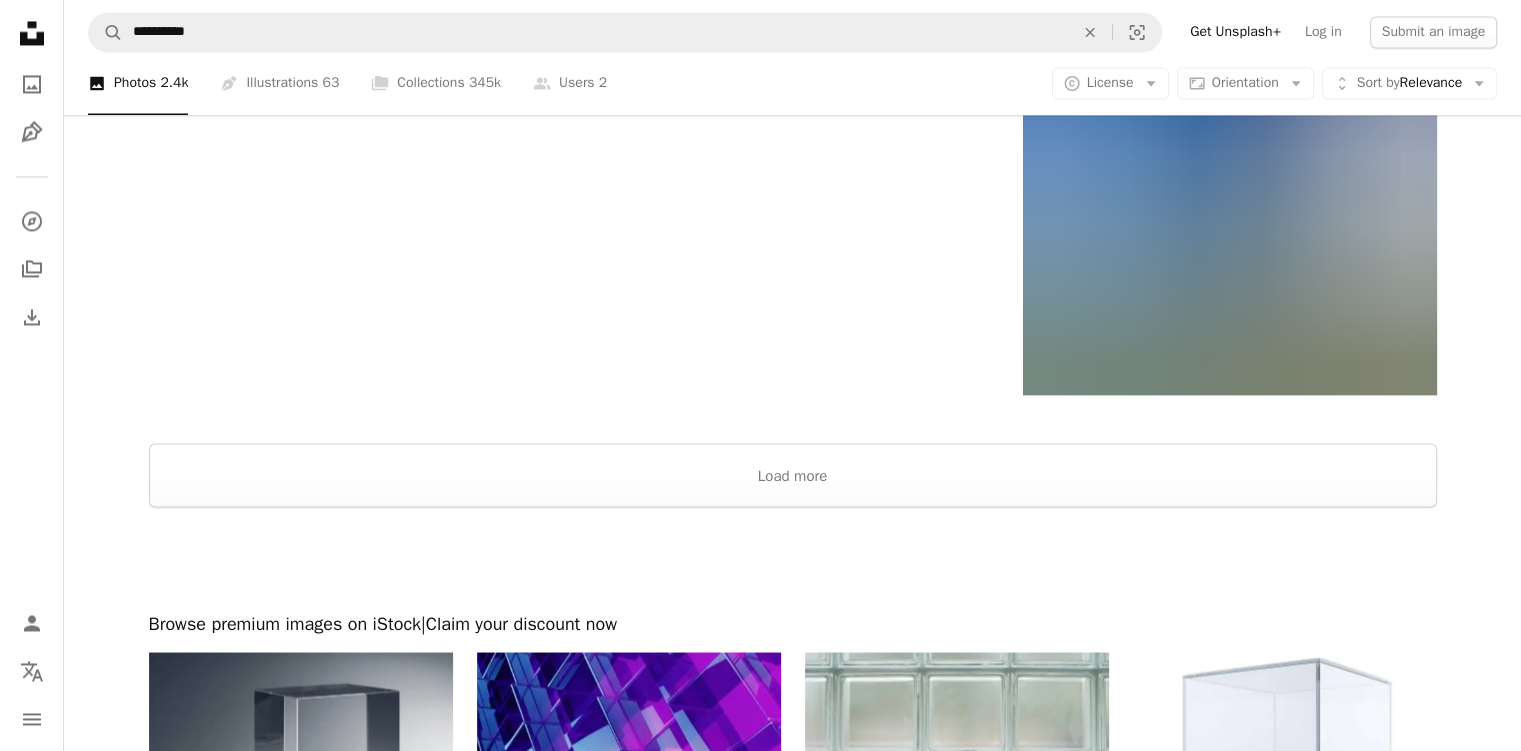 scroll, scrollTop: 3464, scrollLeft: 0, axis: vertical 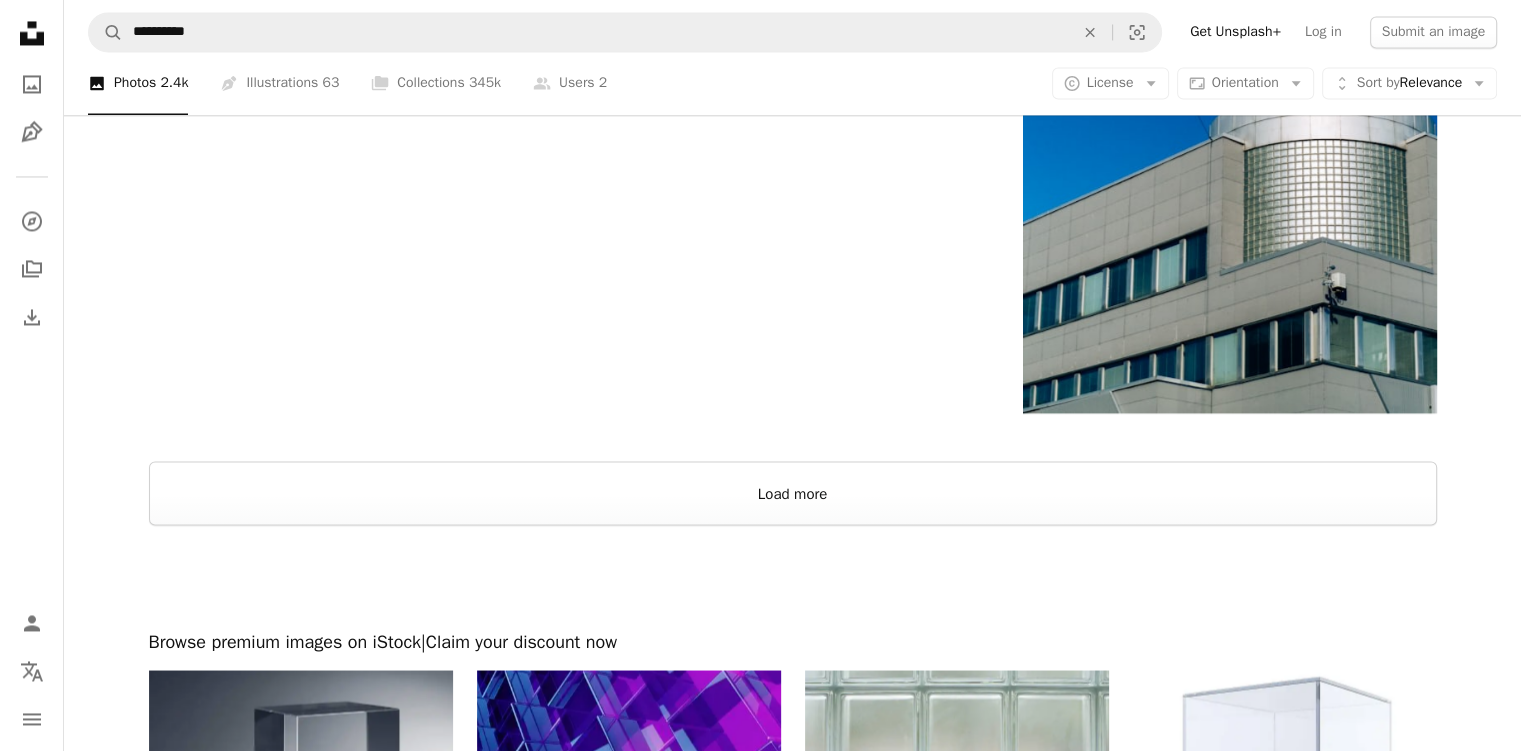 click on "Load more" at bounding box center (793, 493) 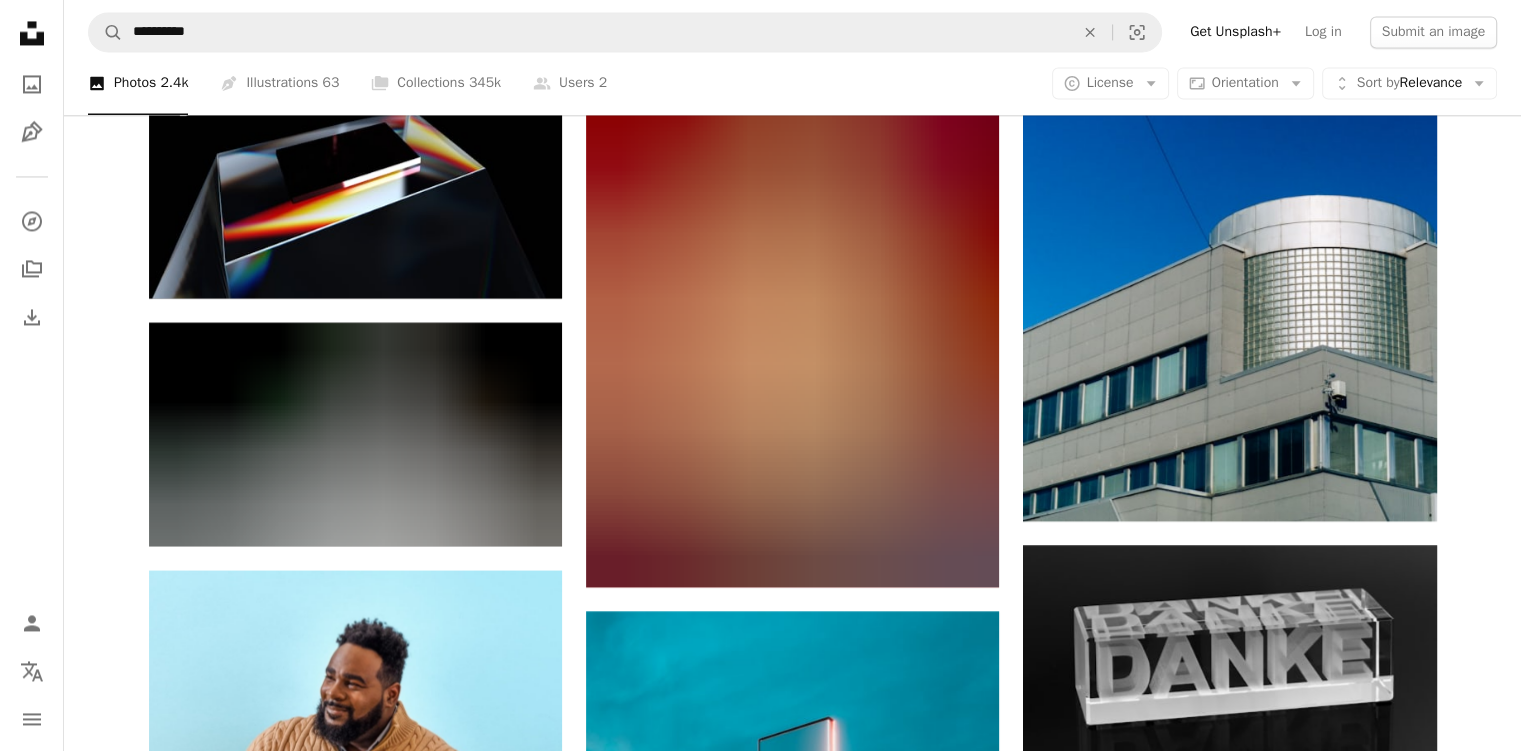 scroll, scrollTop: 3356, scrollLeft: 0, axis: vertical 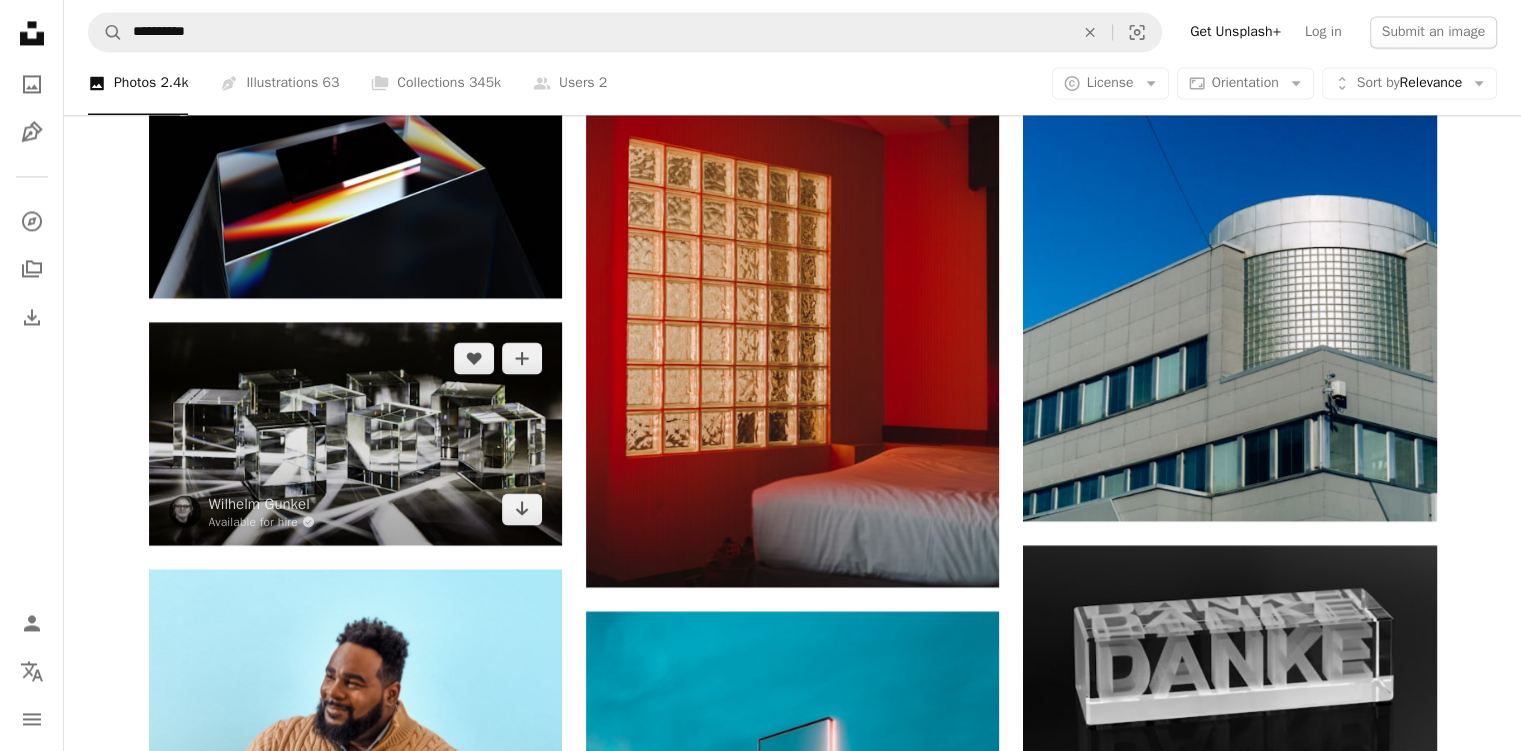 click on "Arrow pointing down" at bounding box center [522, 509] 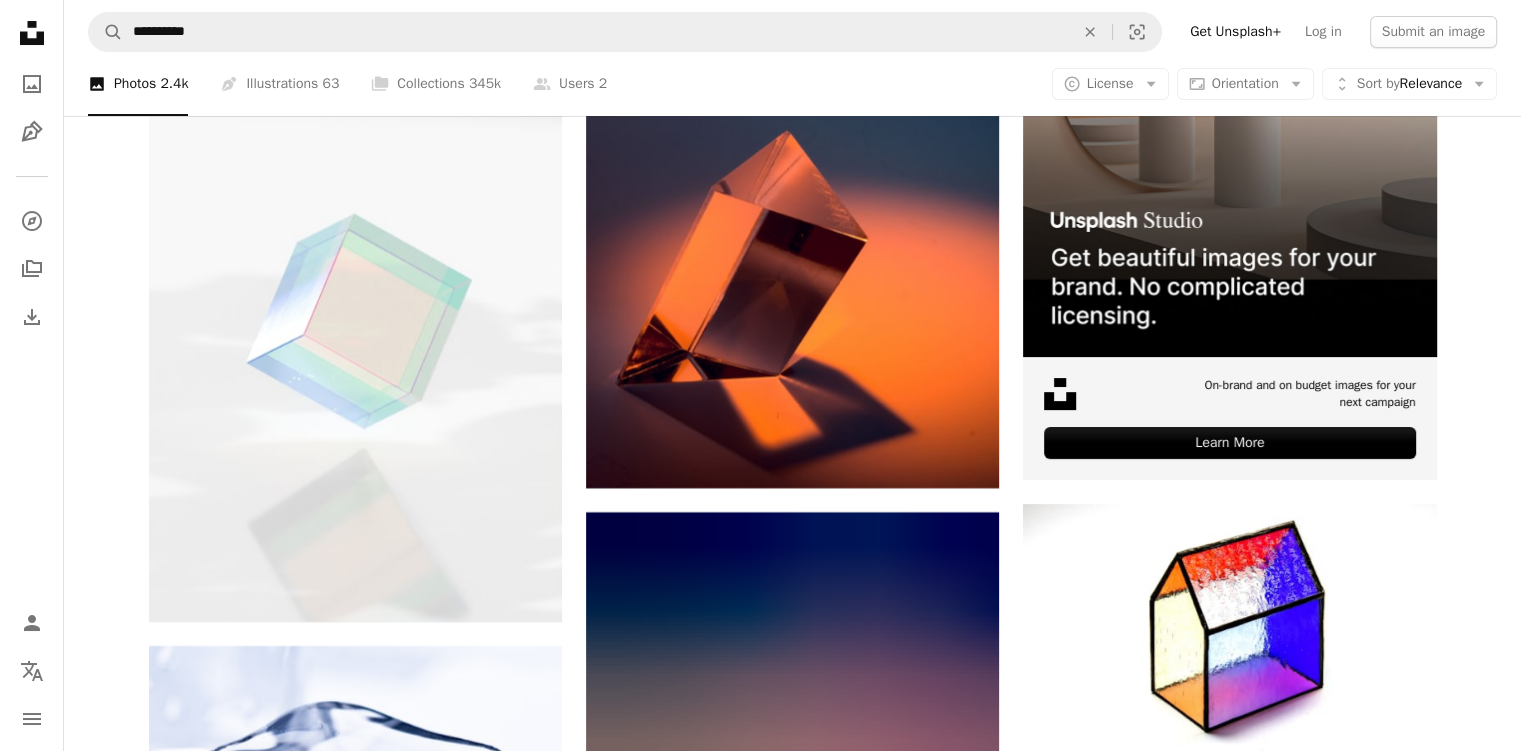 scroll, scrollTop: 7795, scrollLeft: 0, axis: vertical 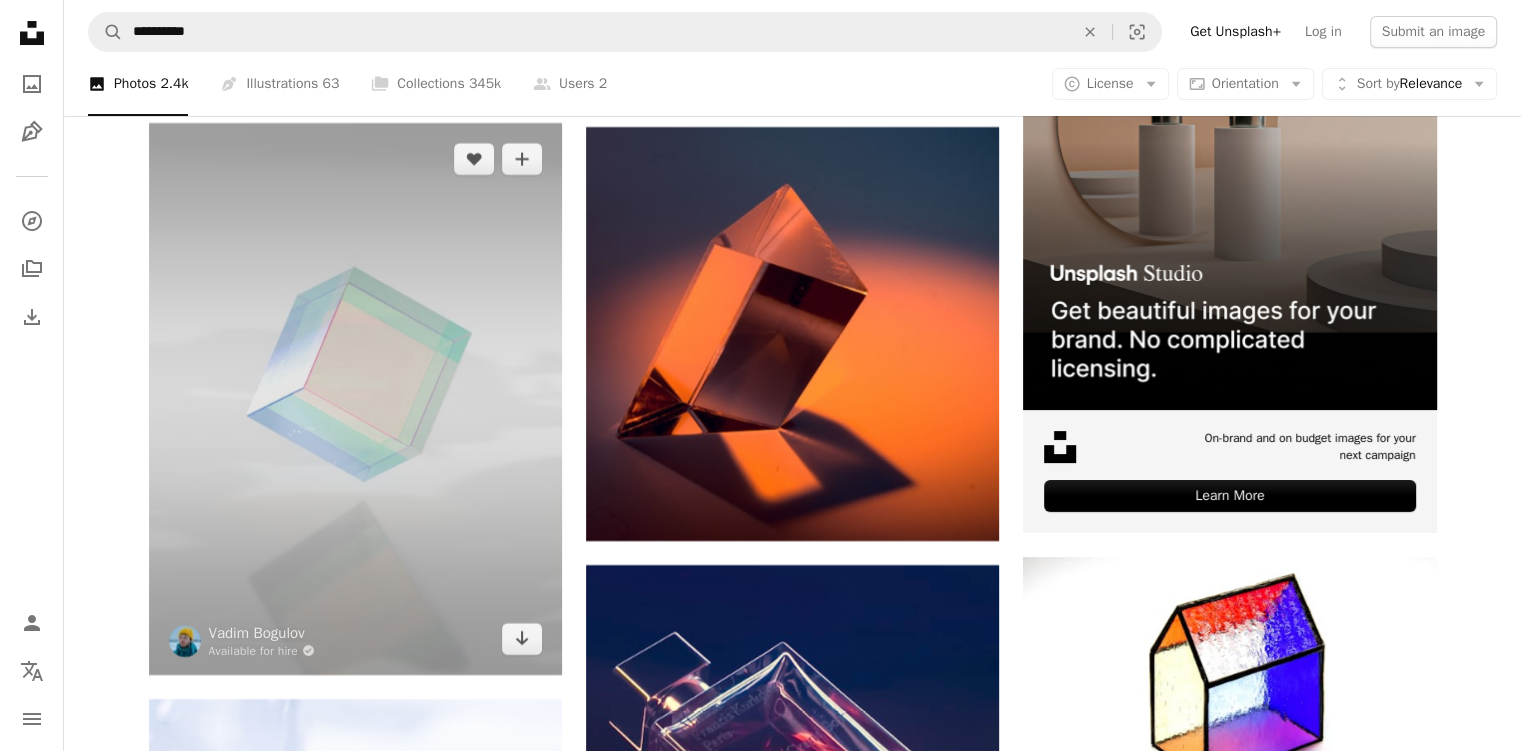 click on "Arrow pointing down" at bounding box center [522, 639] 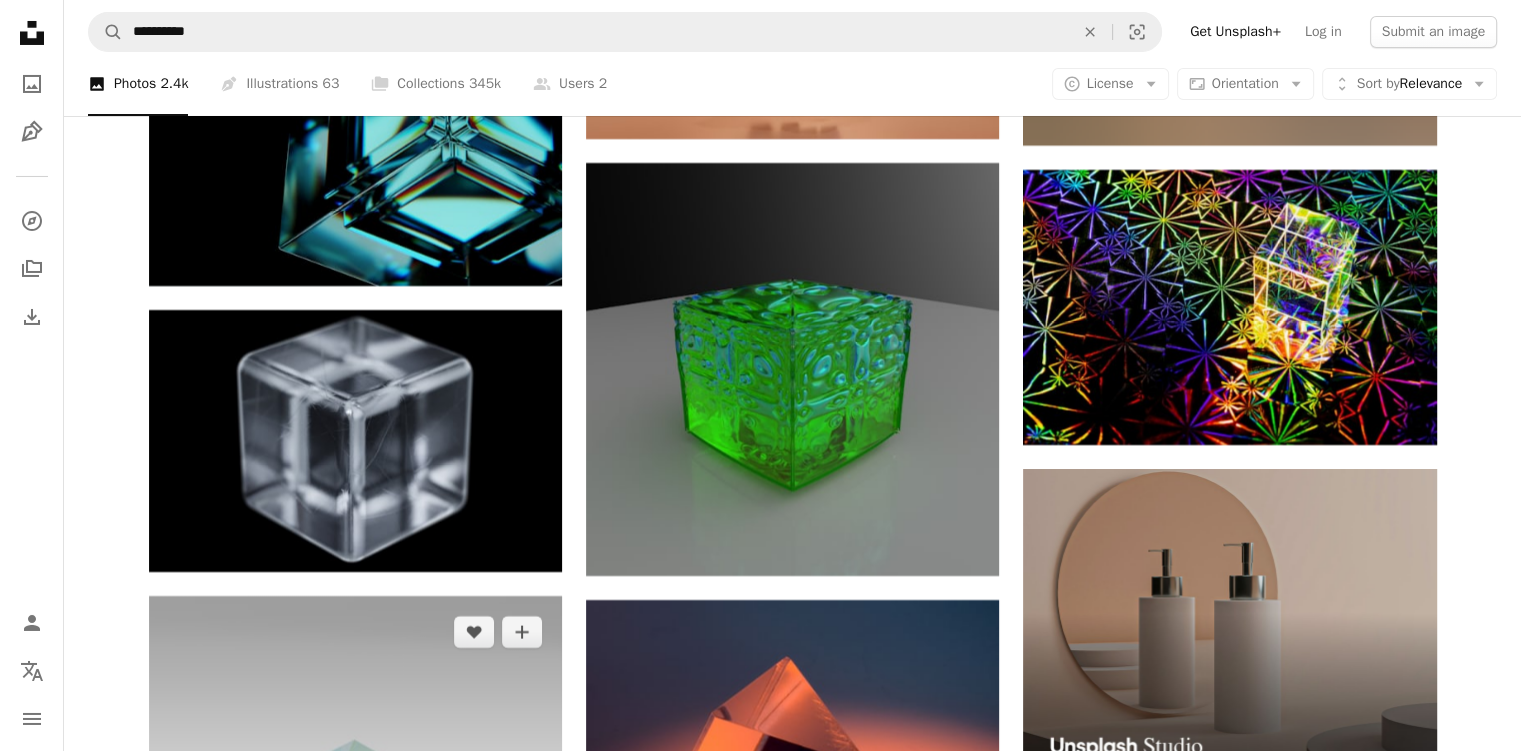 scroll, scrollTop: 7320, scrollLeft: 0, axis: vertical 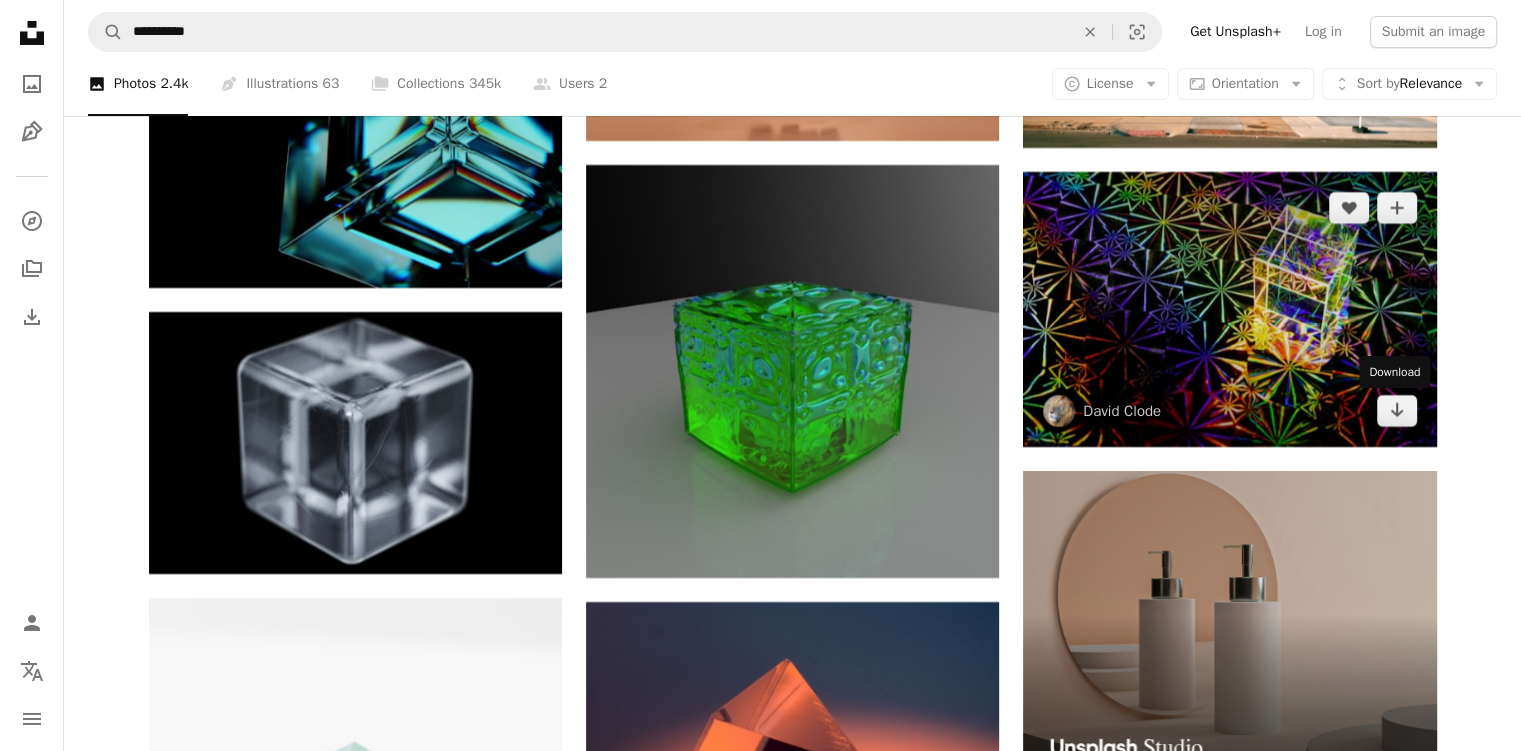 click on "Arrow pointing down" at bounding box center (1397, 411) 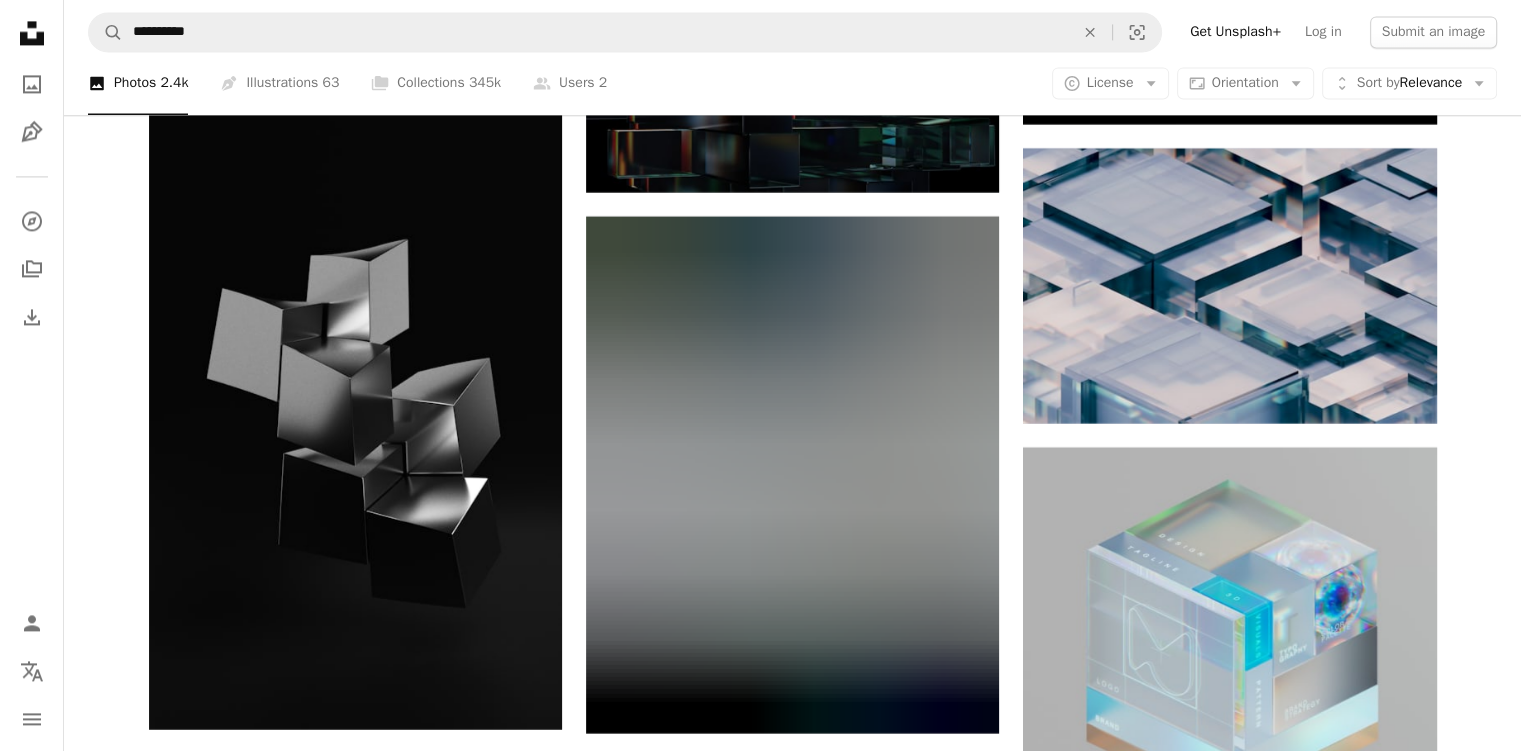scroll, scrollTop: 18211, scrollLeft: 0, axis: vertical 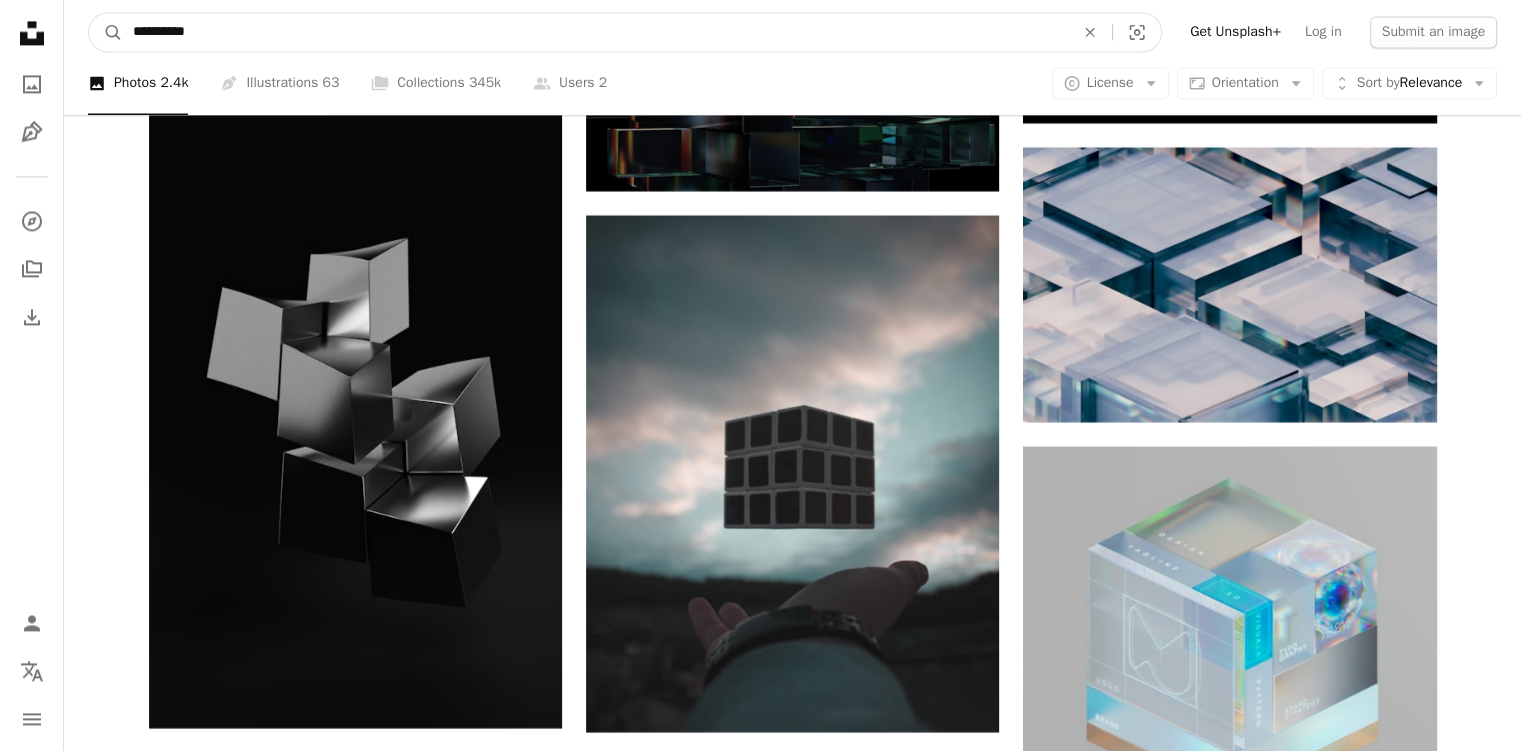 drag, startPoint x: 280, startPoint y: 35, endPoint x: 0, endPoint y: 27, distance: 280.11426 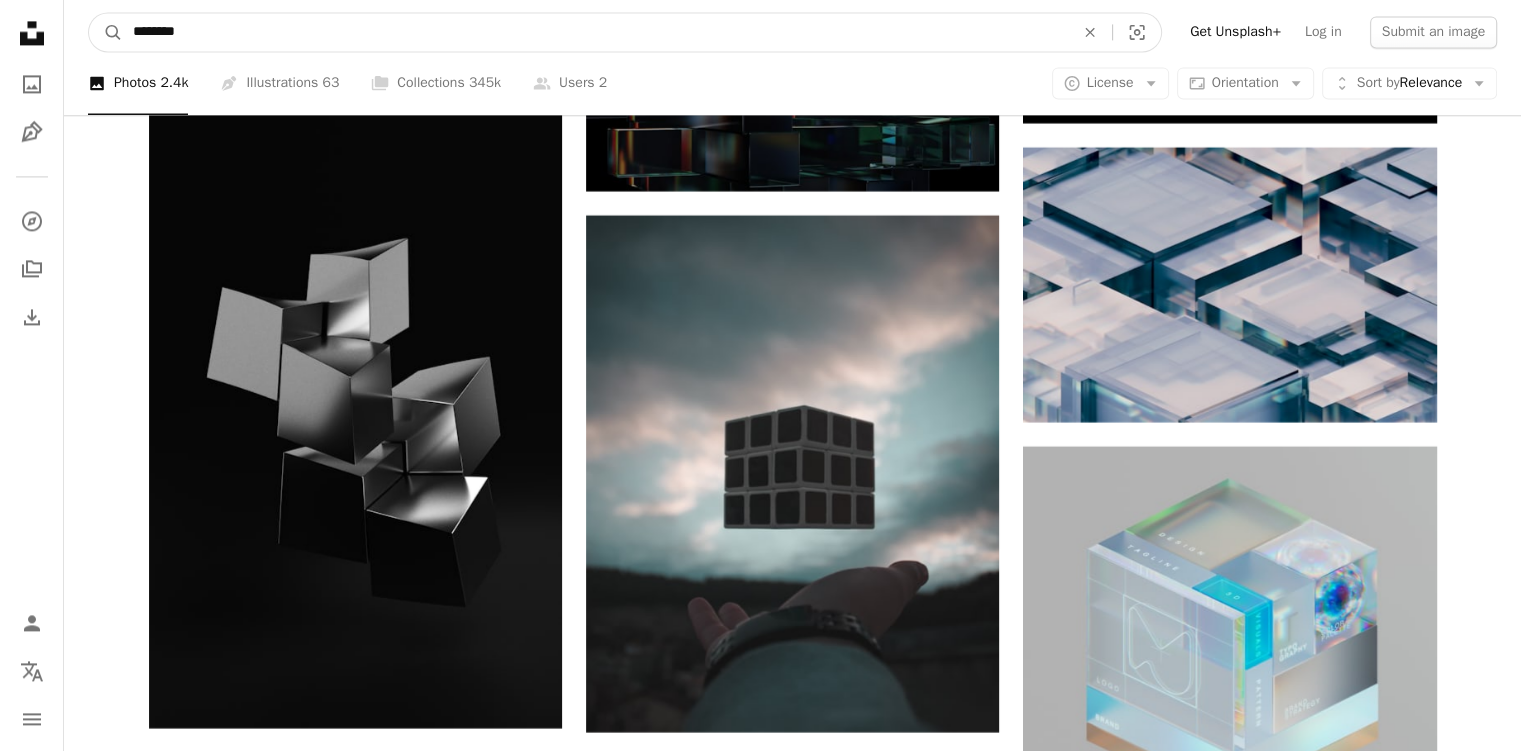 type on "********" 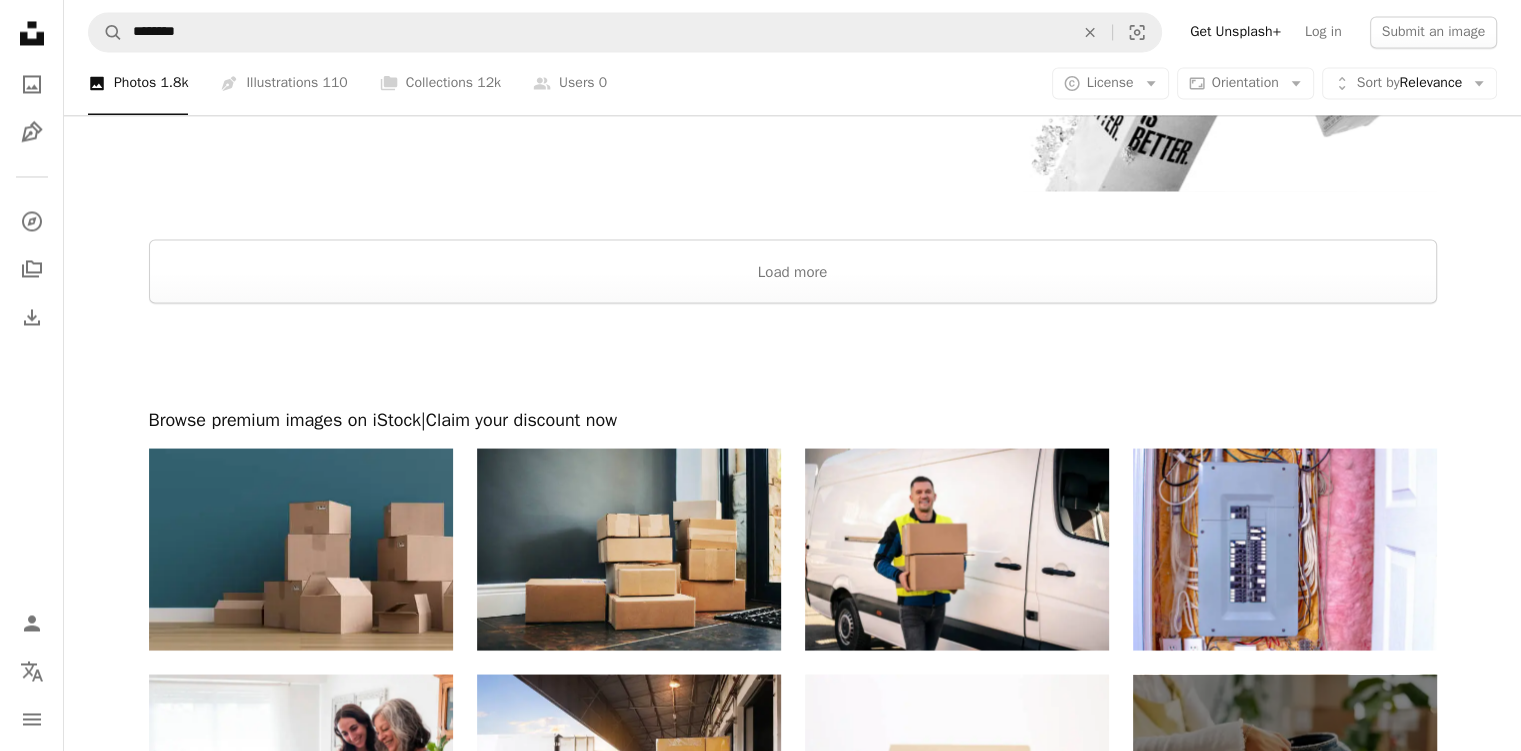 scroll, scrollTop: 3564, scrollLeft: 0, axis: vertical 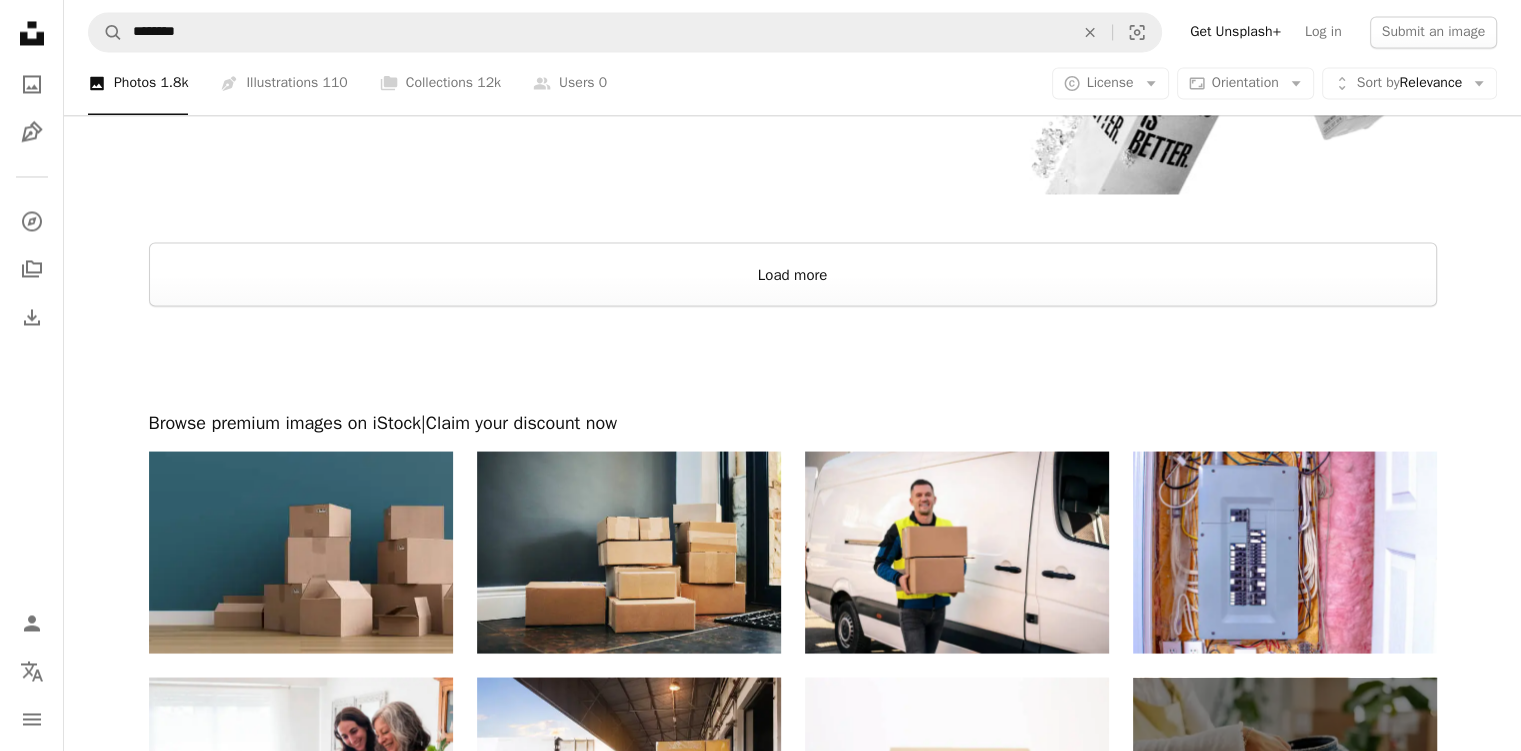 click on "Load more" at bounding box center [793, 274] 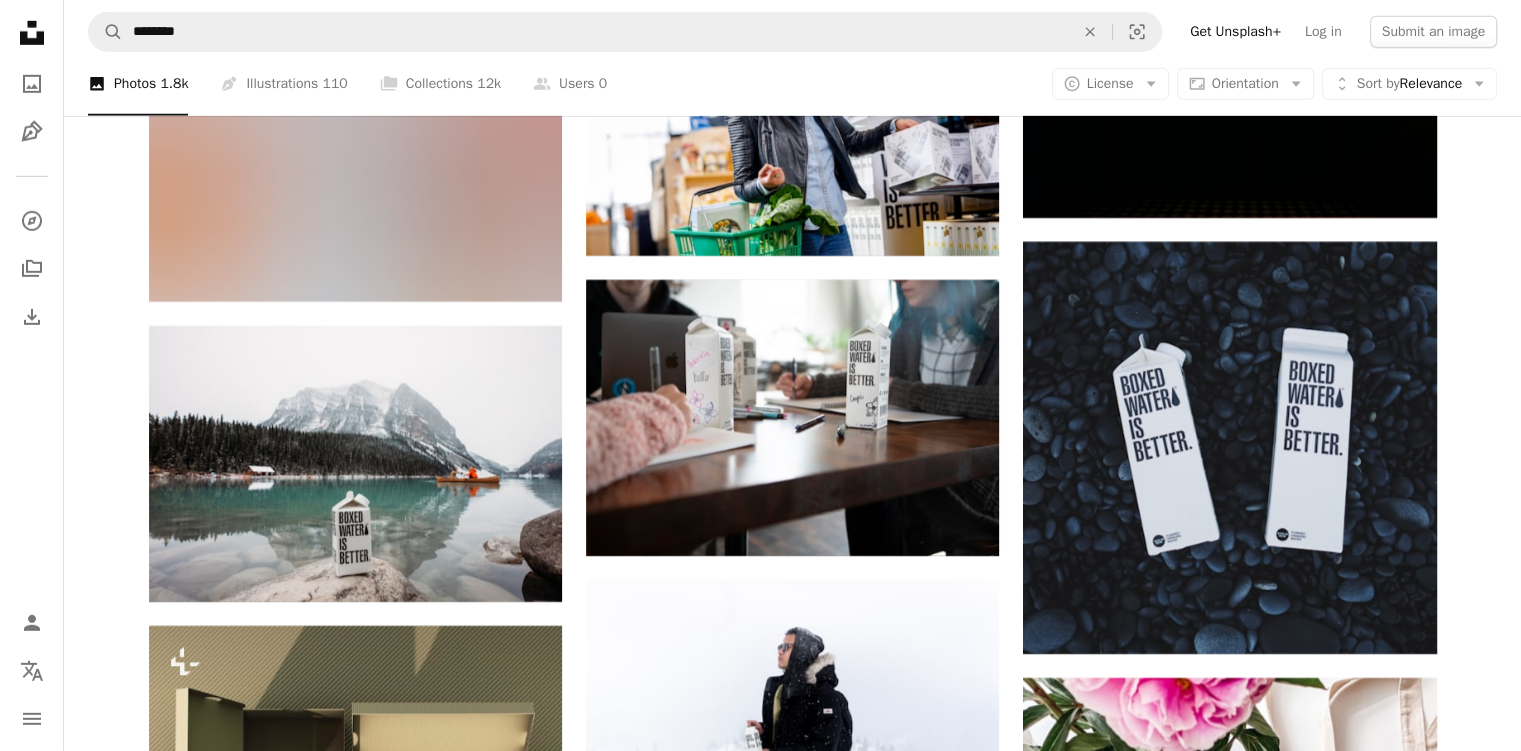 scroll, scrollTop: 14058, scrollLeft: 0, axis: vertical 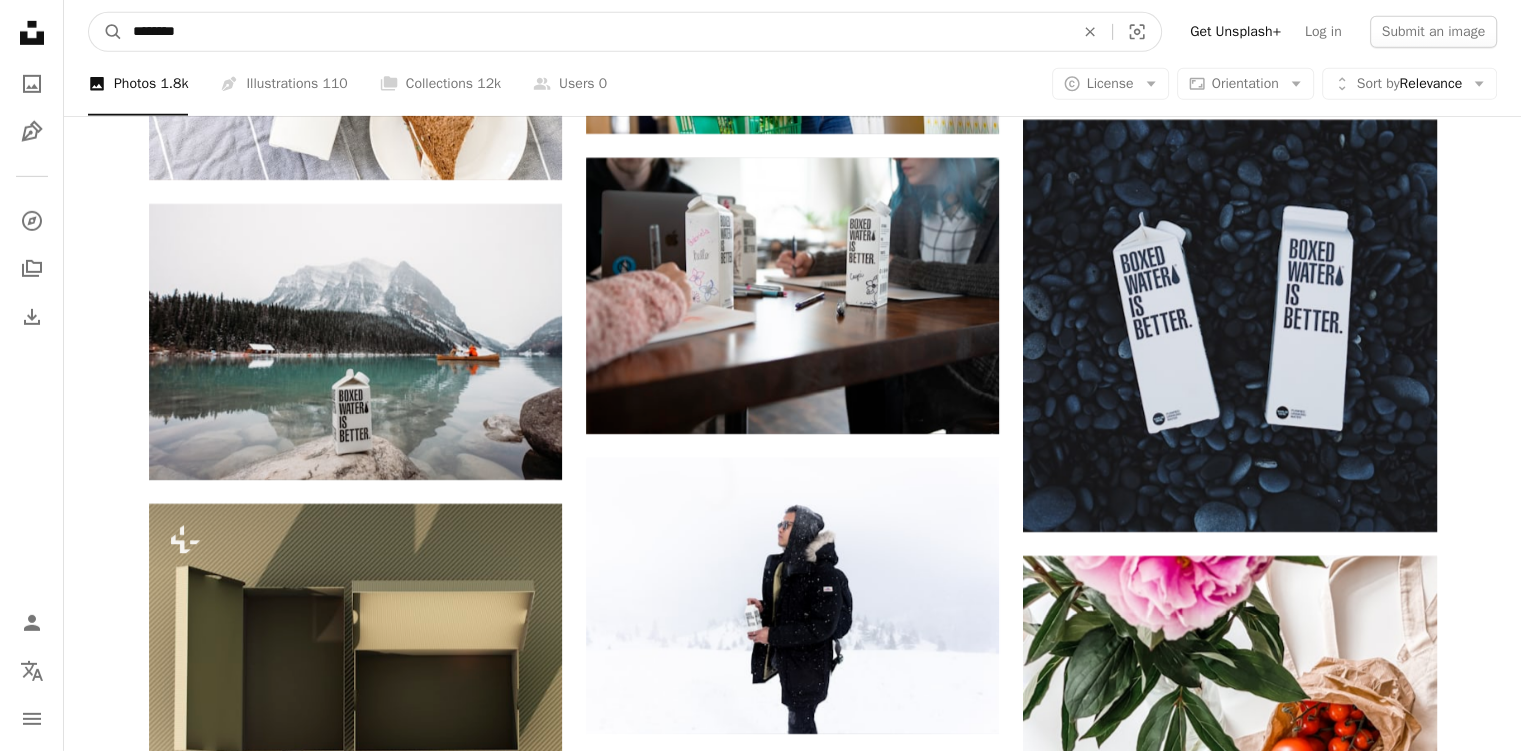 click on "********" at bounding box center (595, 32) 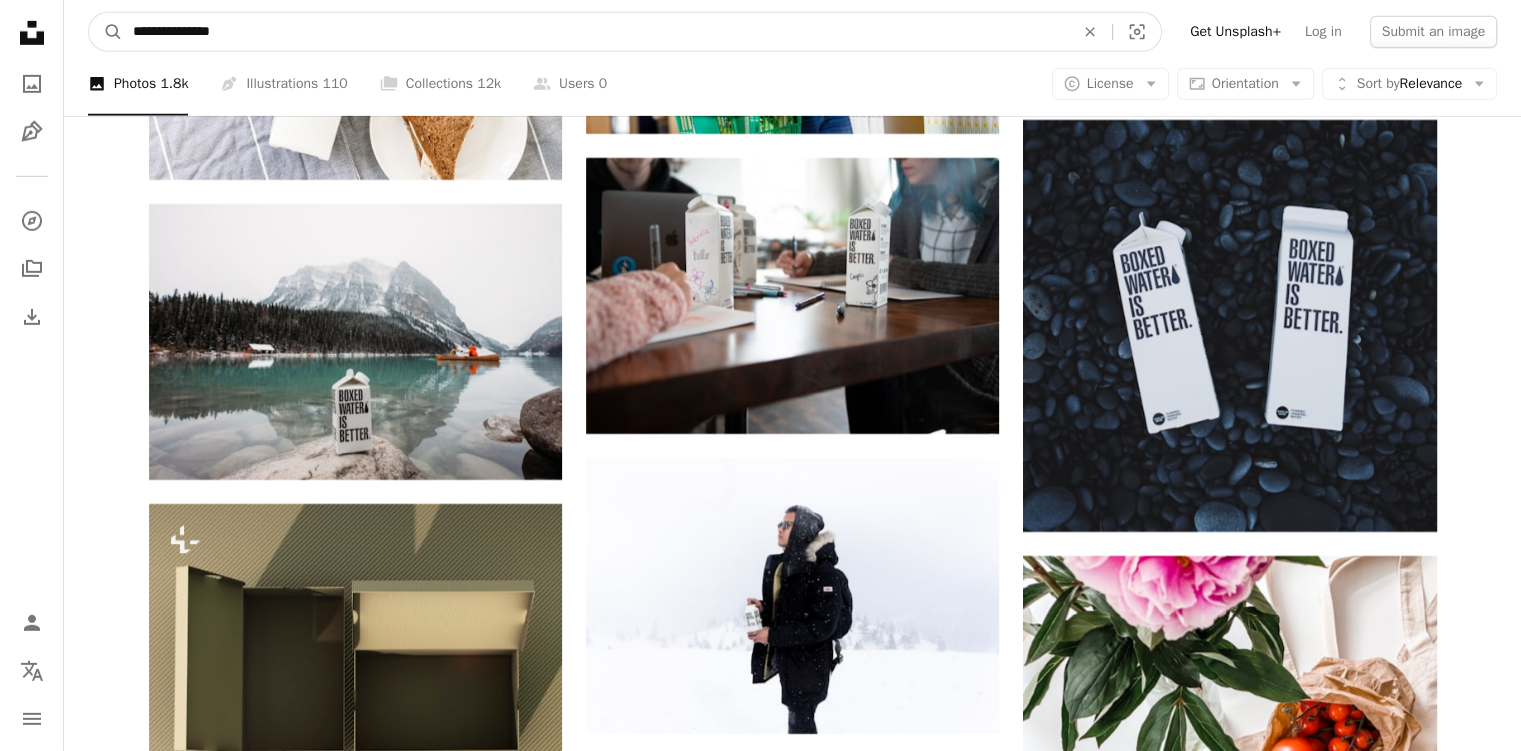 type on "**********" 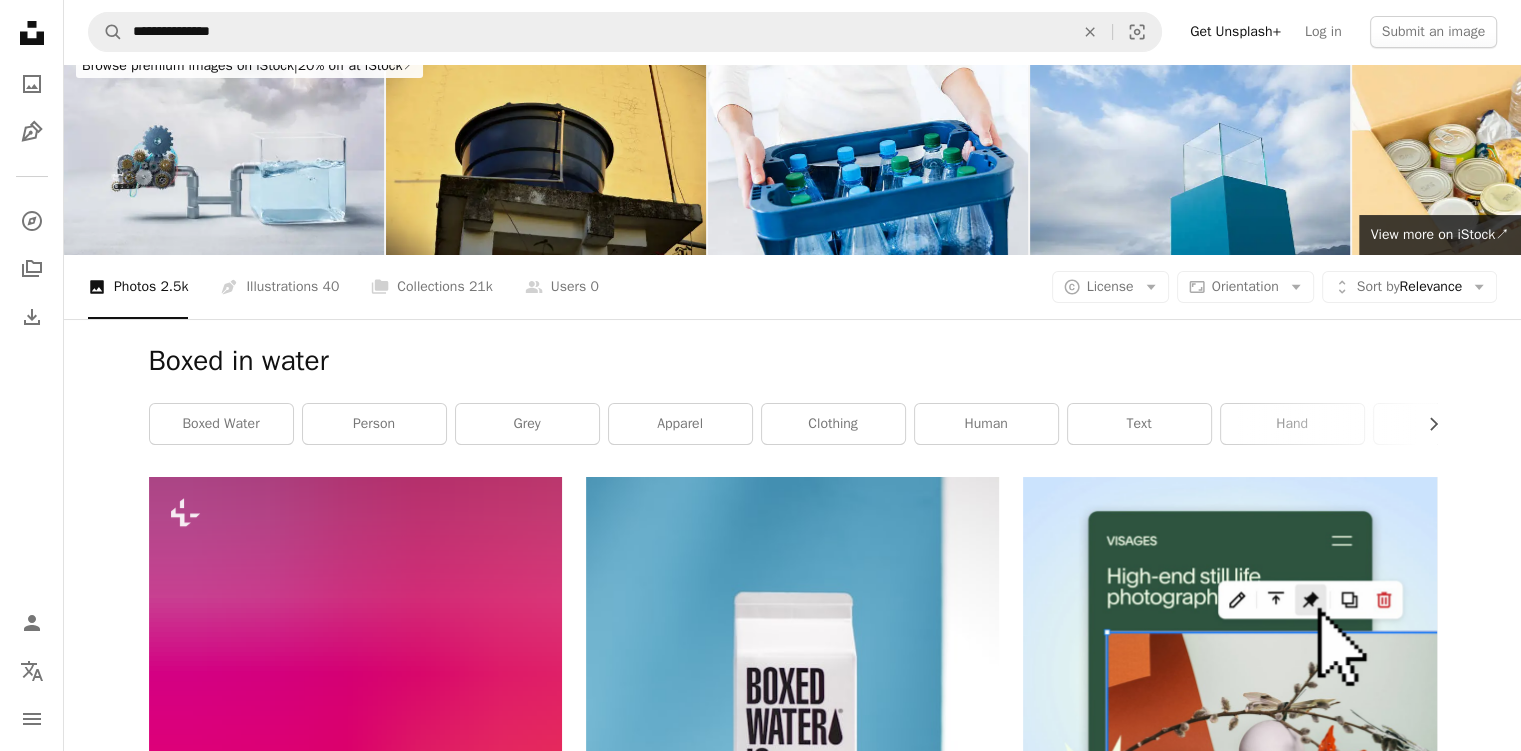 scroll, scrollTop: 0, scrollLeft: 0, axis: both 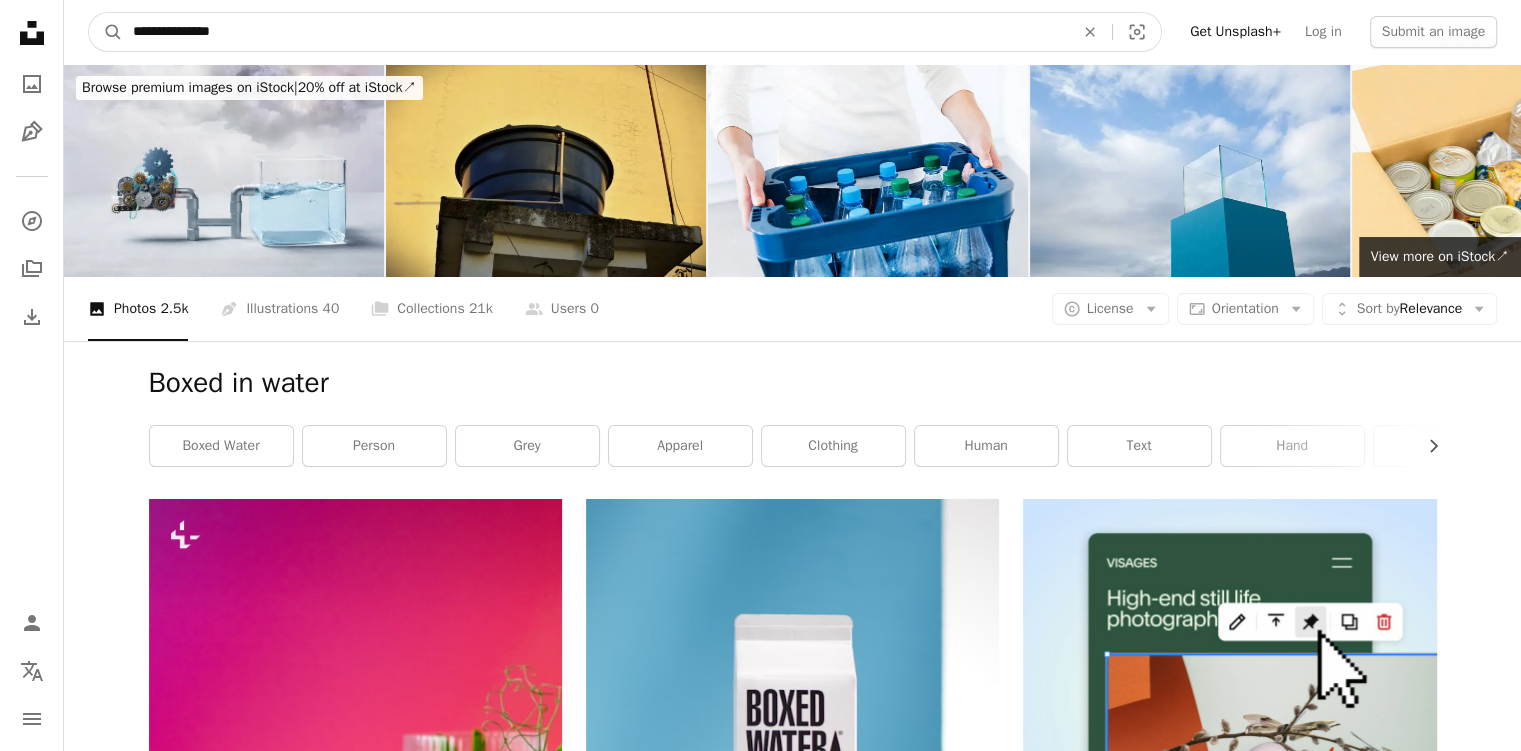 click on "**********" at bounding box center [595, 32] 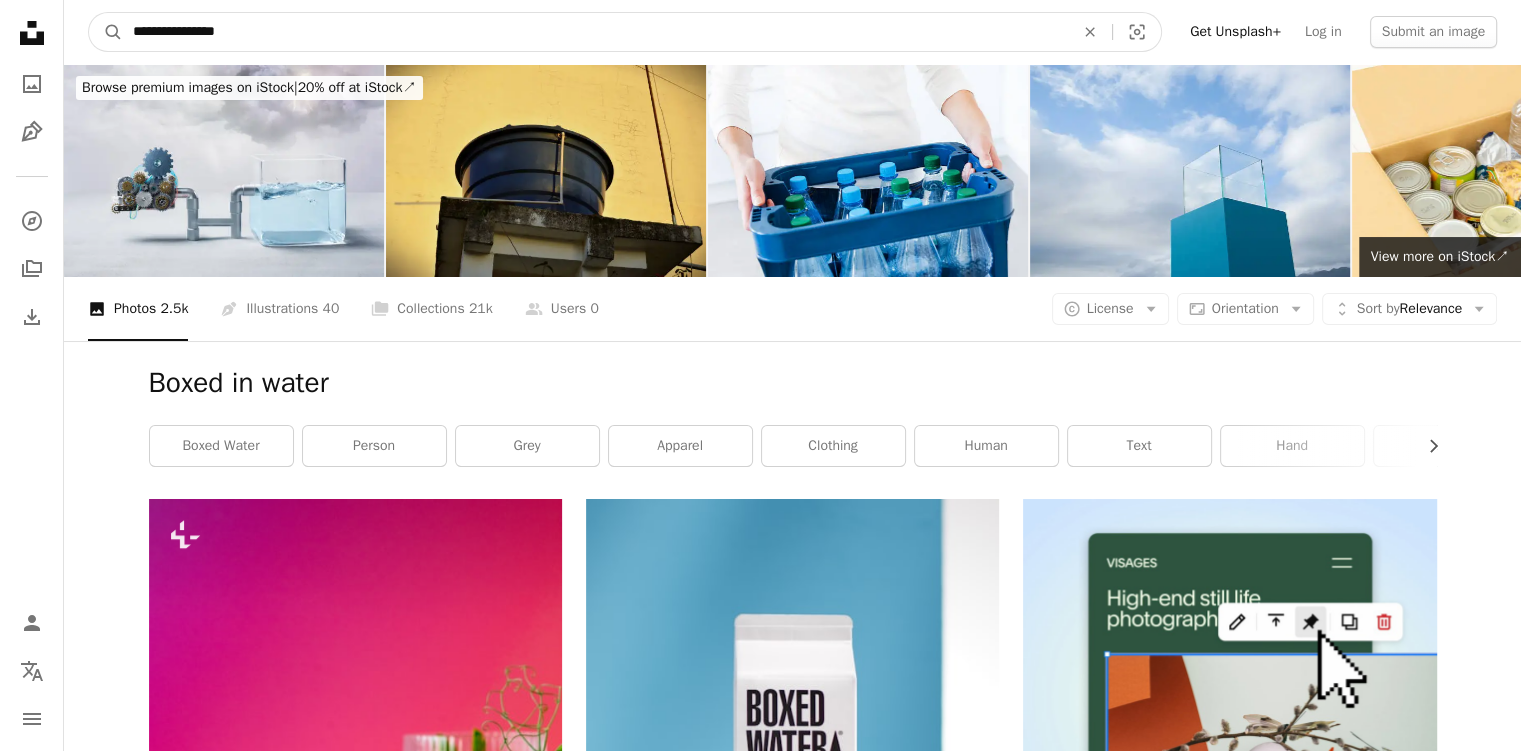 type on "**********" 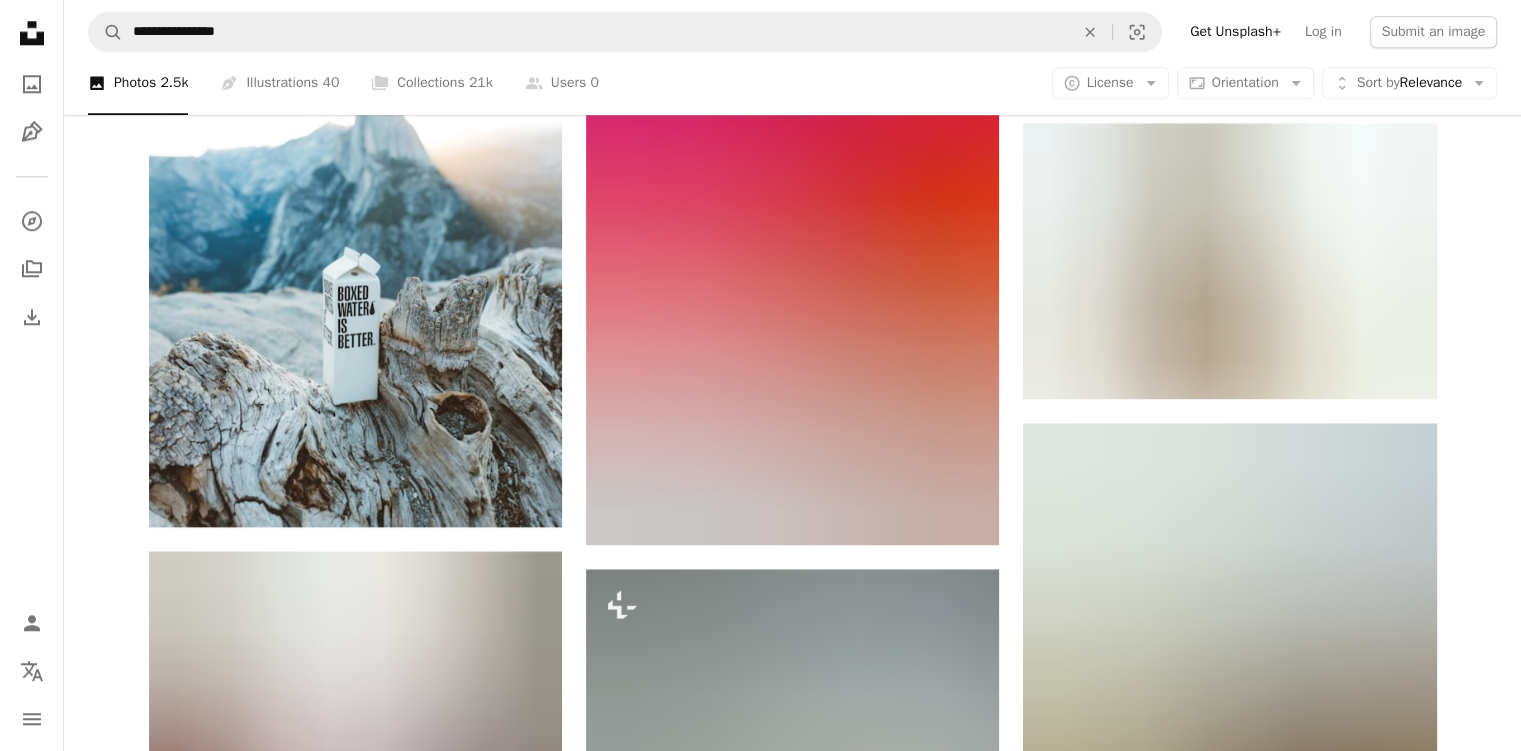 scroll, scrollTop: 2076, scrollLeft: 0, axis: vertical 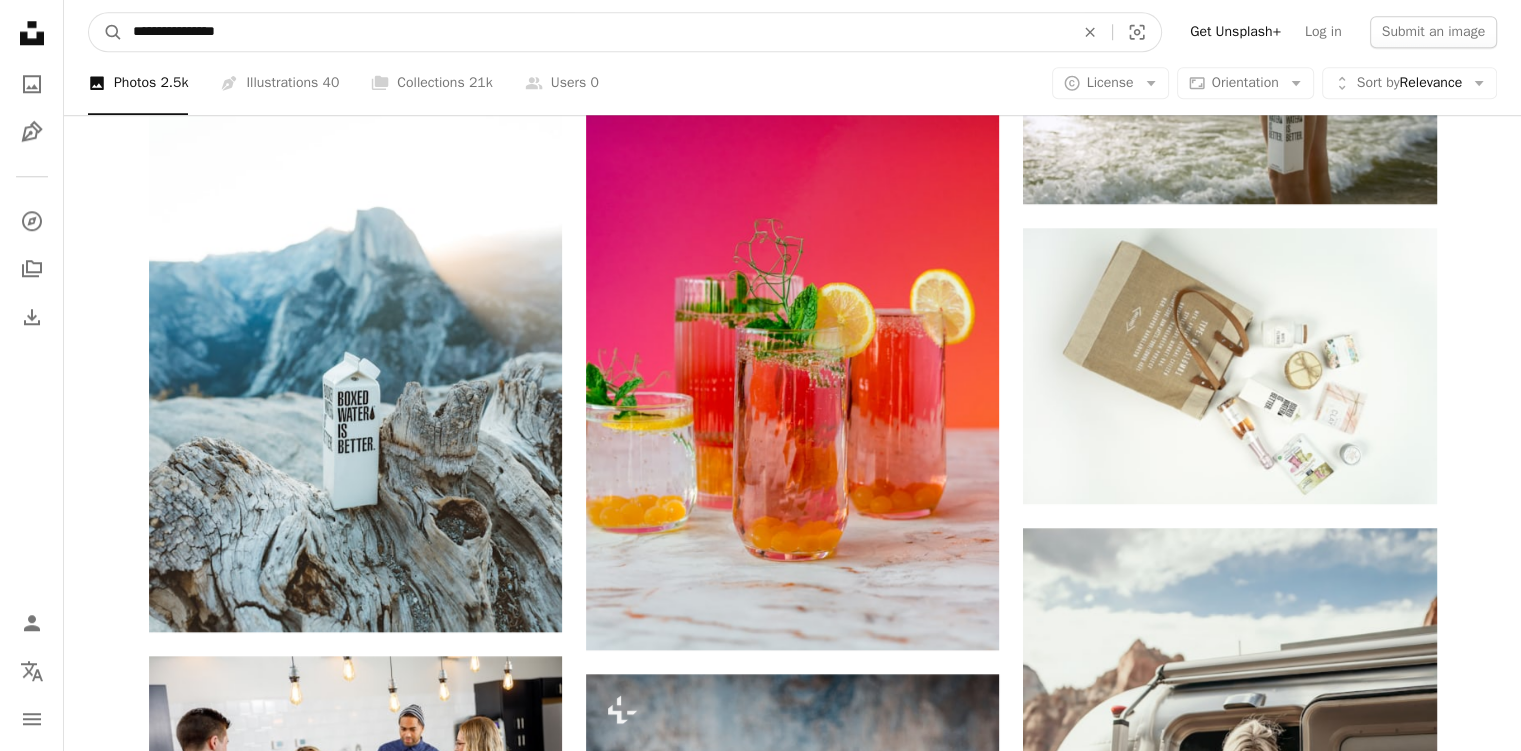 drag, startPoint x: 173, startPoint y: 41, endPoint x: 414, endPoint y: 7, distance: 243.38652 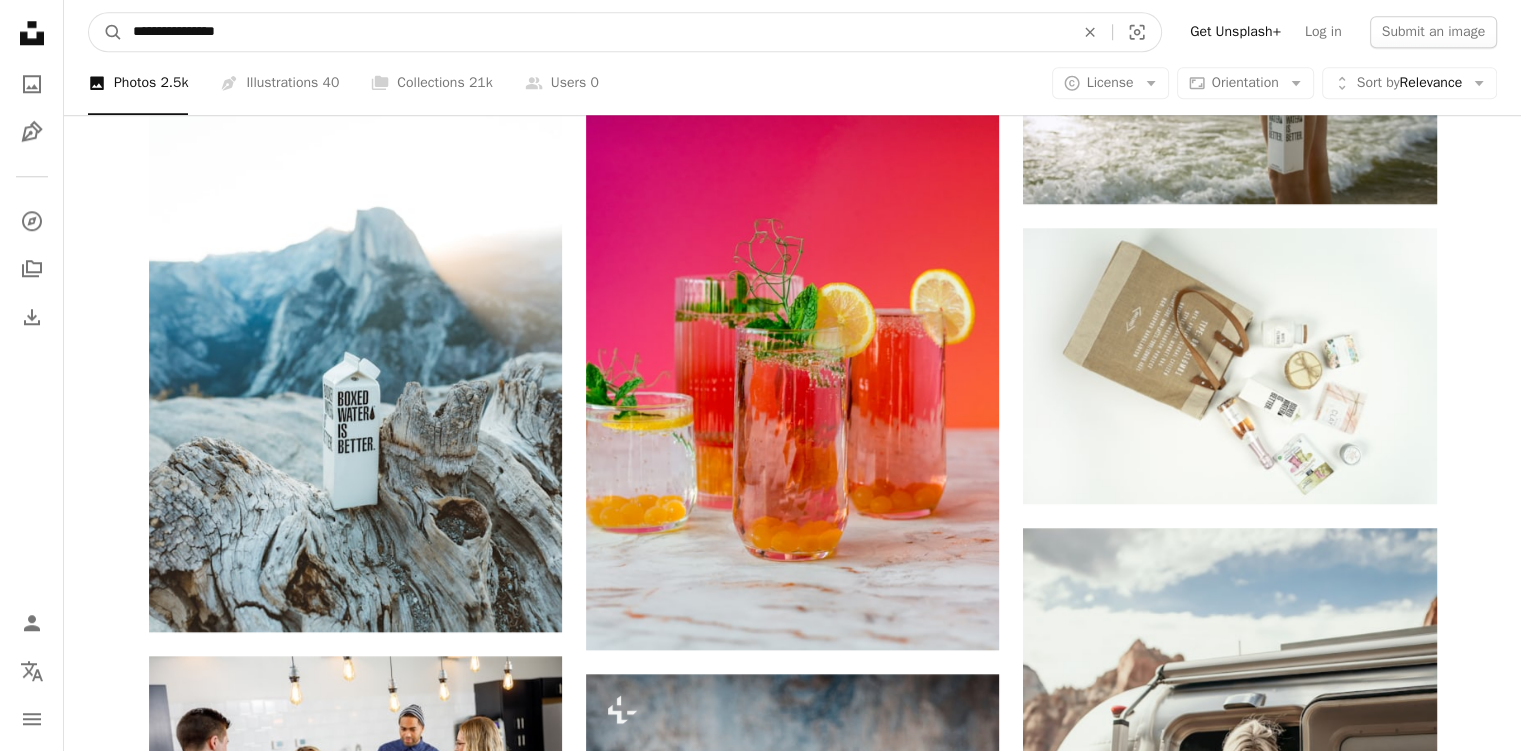 click on "**********" at bounding box center [792, 32] 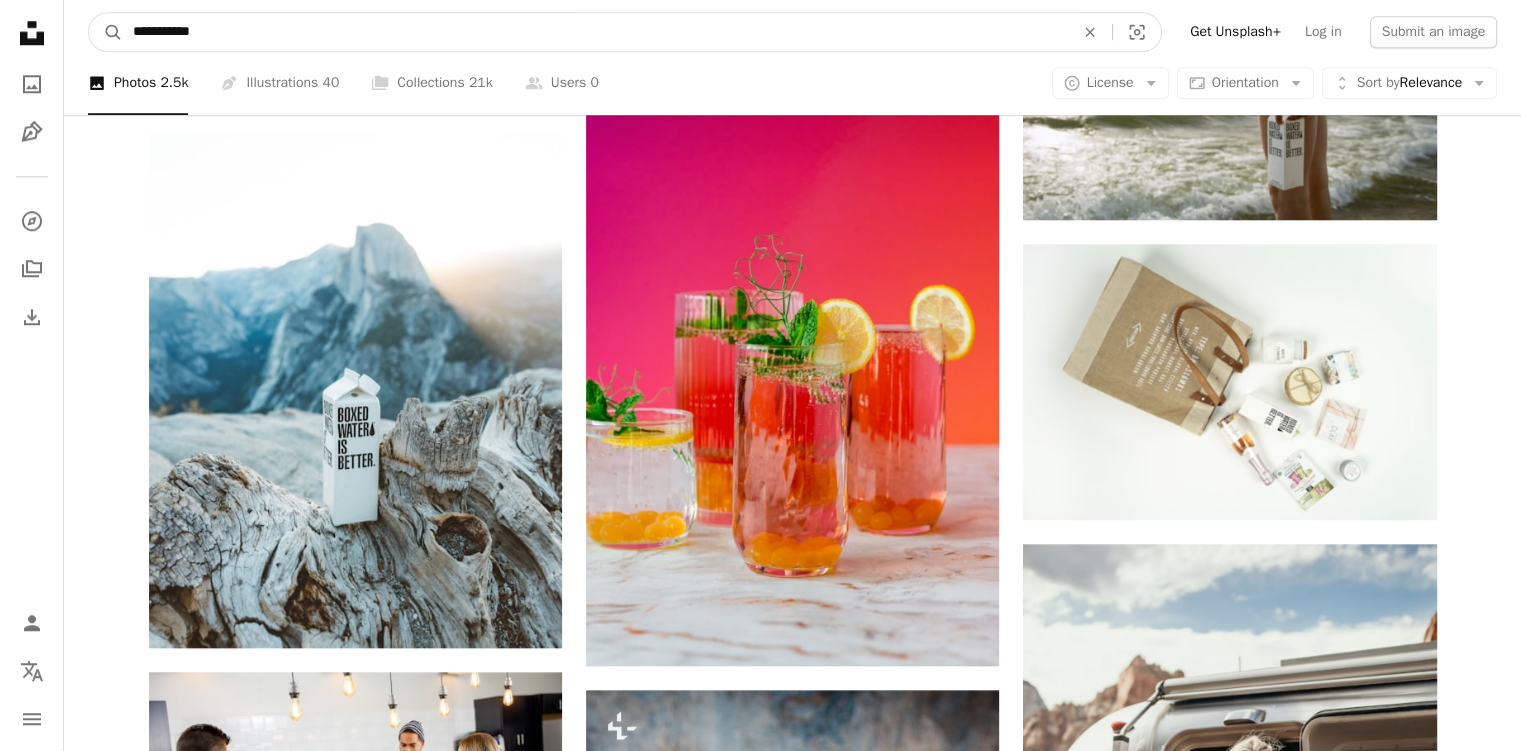 type on "**********" 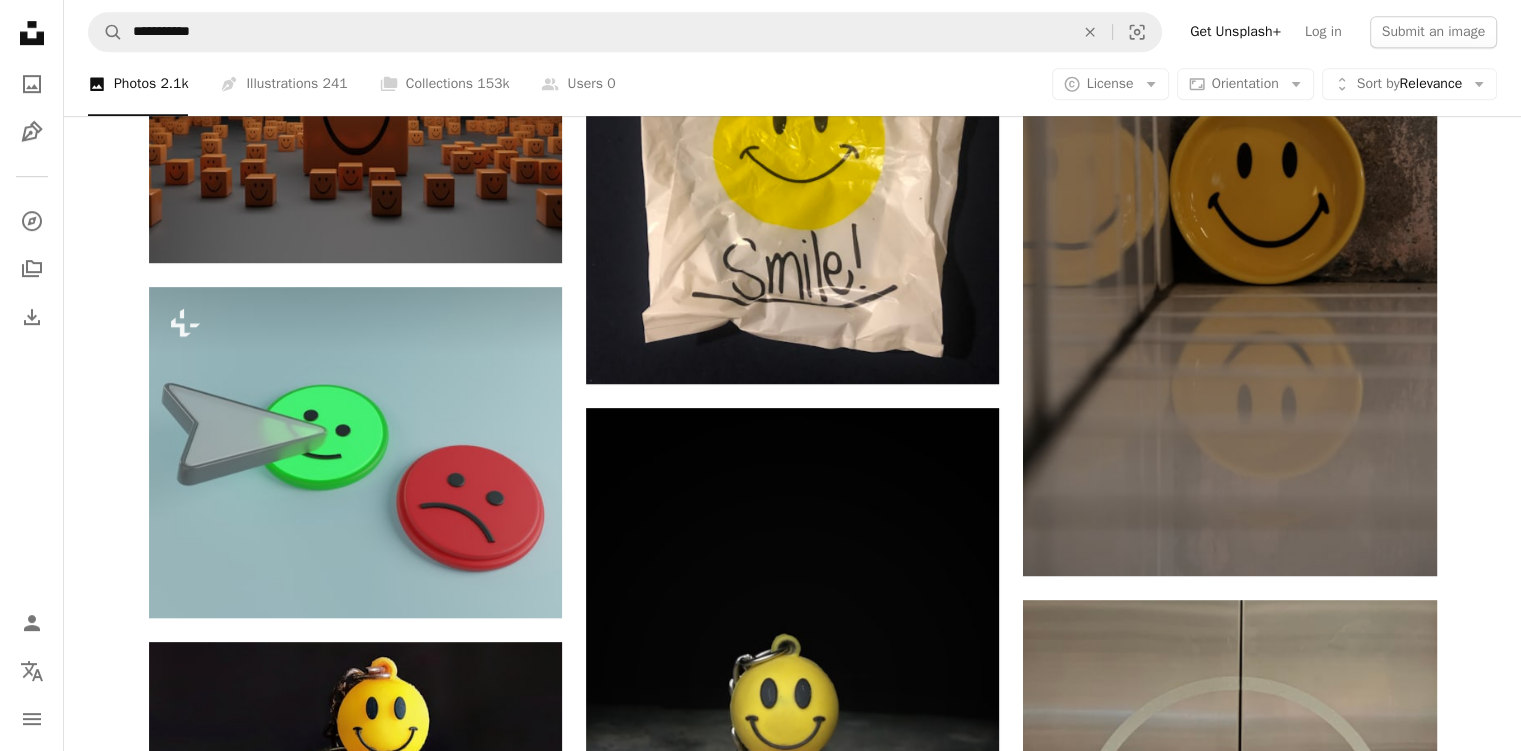 scroll, scrollTop: 1084, scrollLeft: 0, axis: vertical 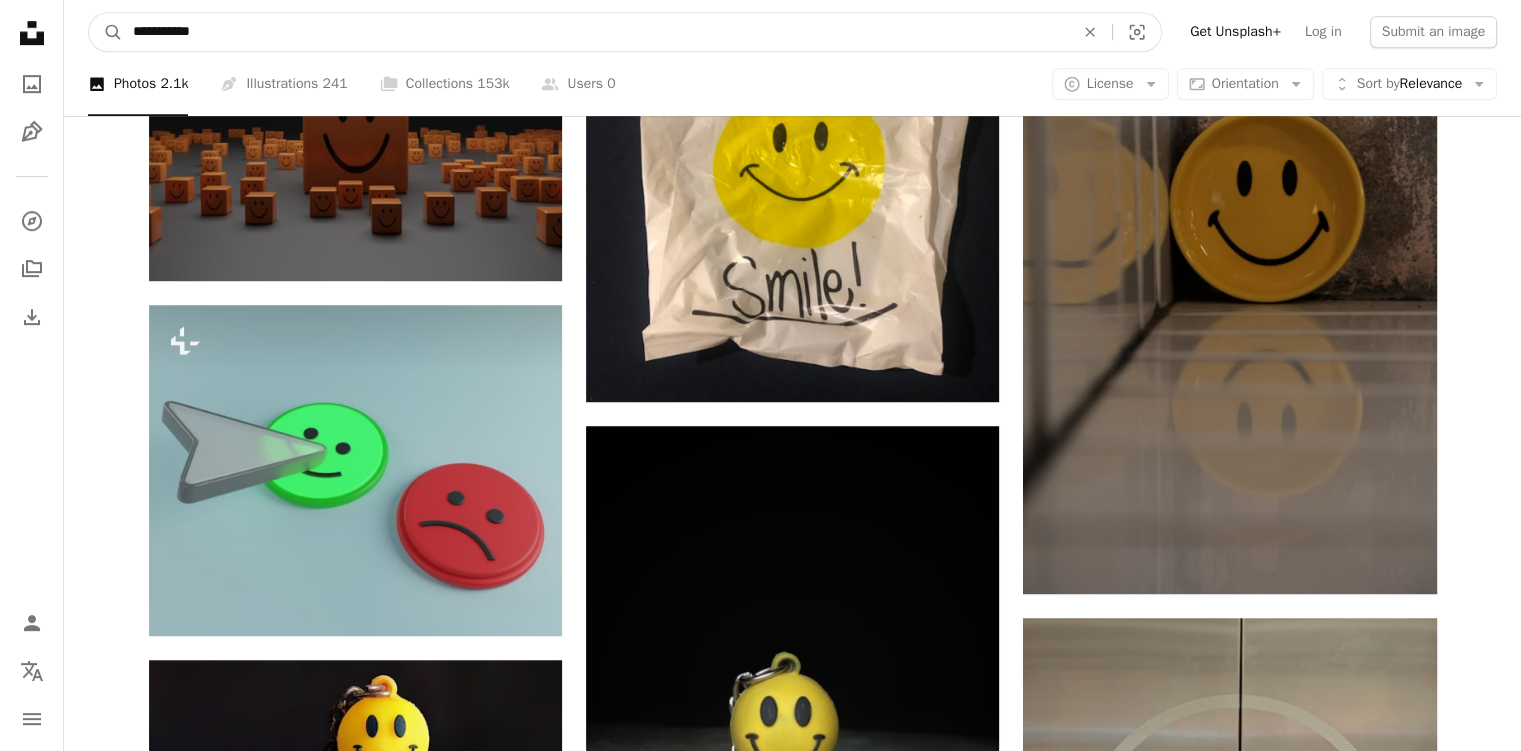 drag, startPoint x: 204, startPoint y: 32, endPoint x: 60, endPoint y: 26, distance: 144.12494 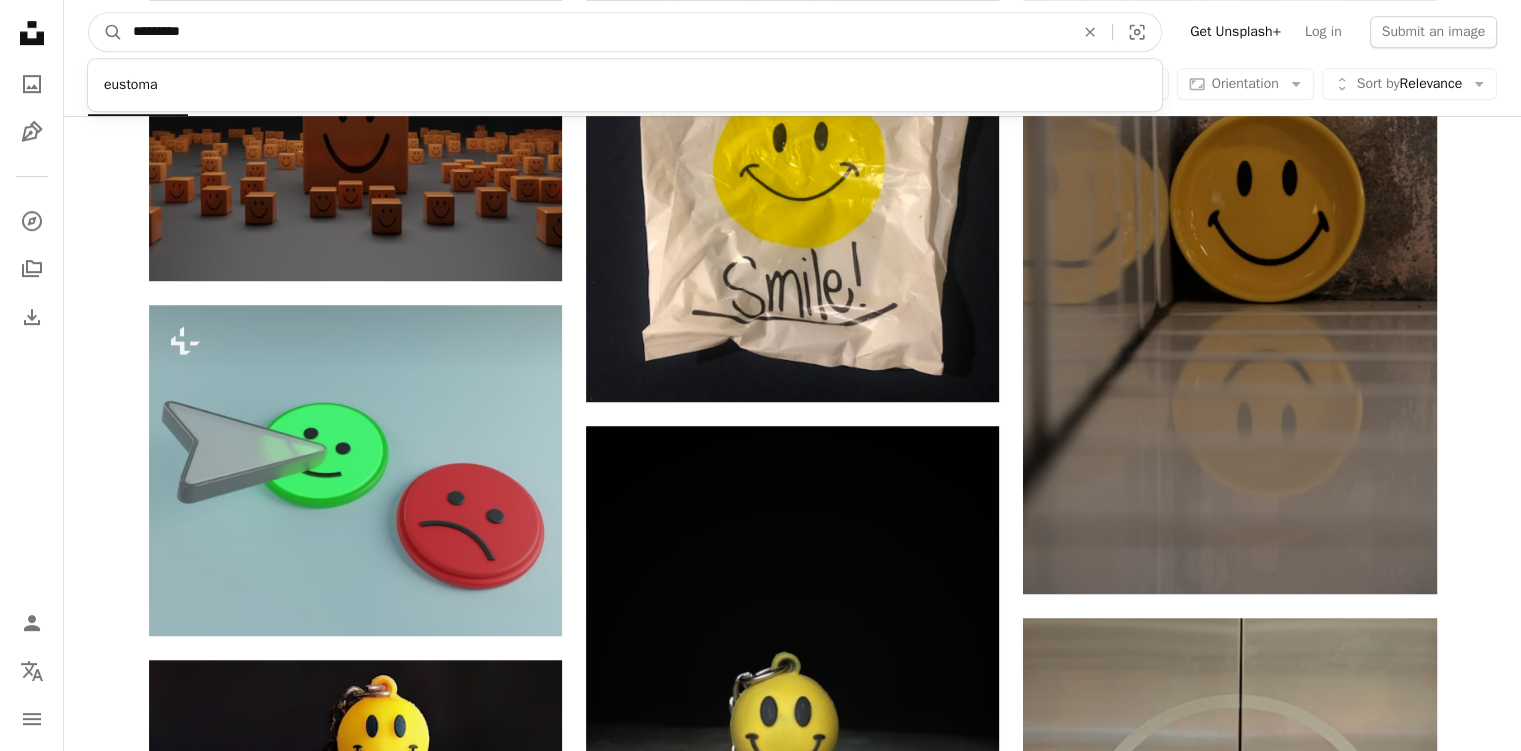 type on "*********" 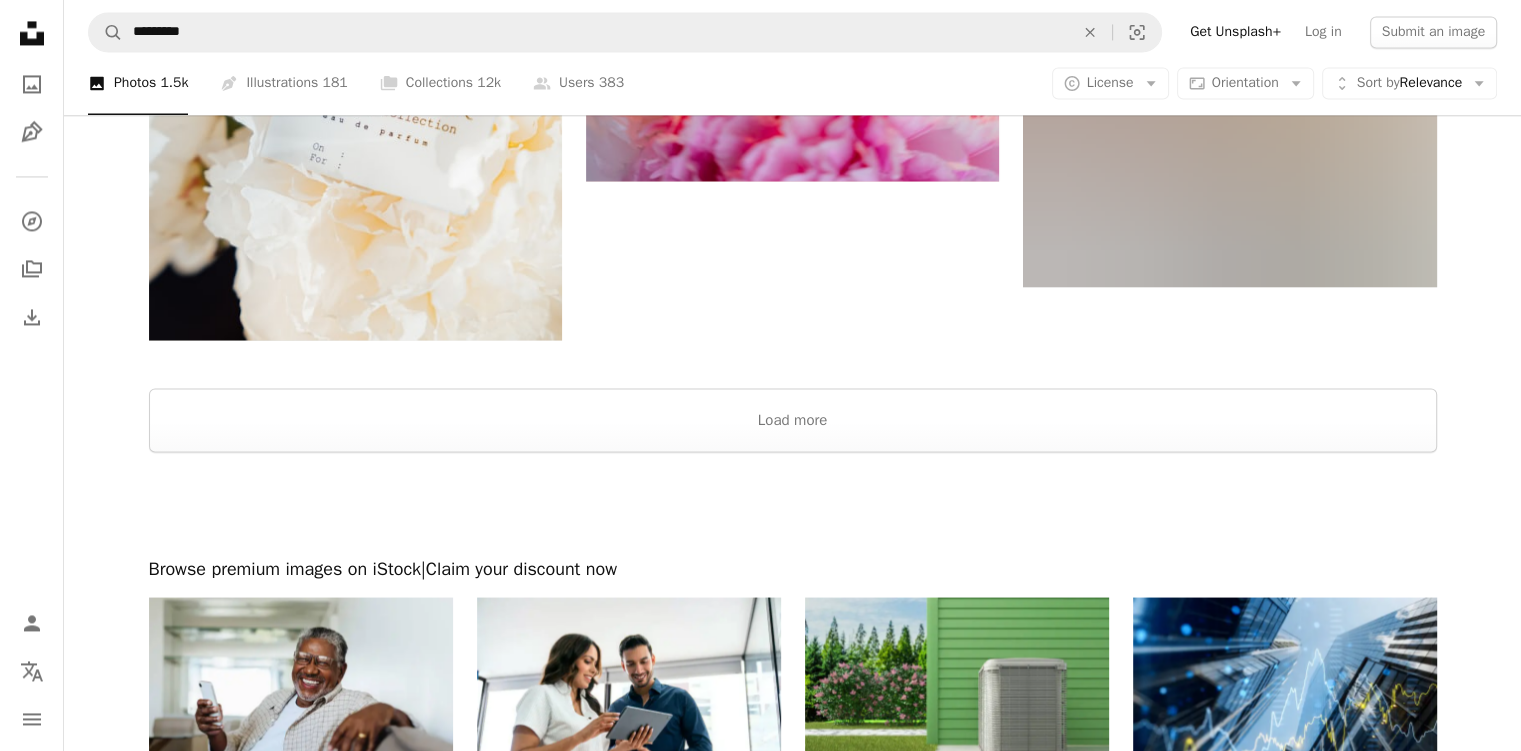 scroll, scrollTop: 3267, scrollLeft: 0, axis: vertical 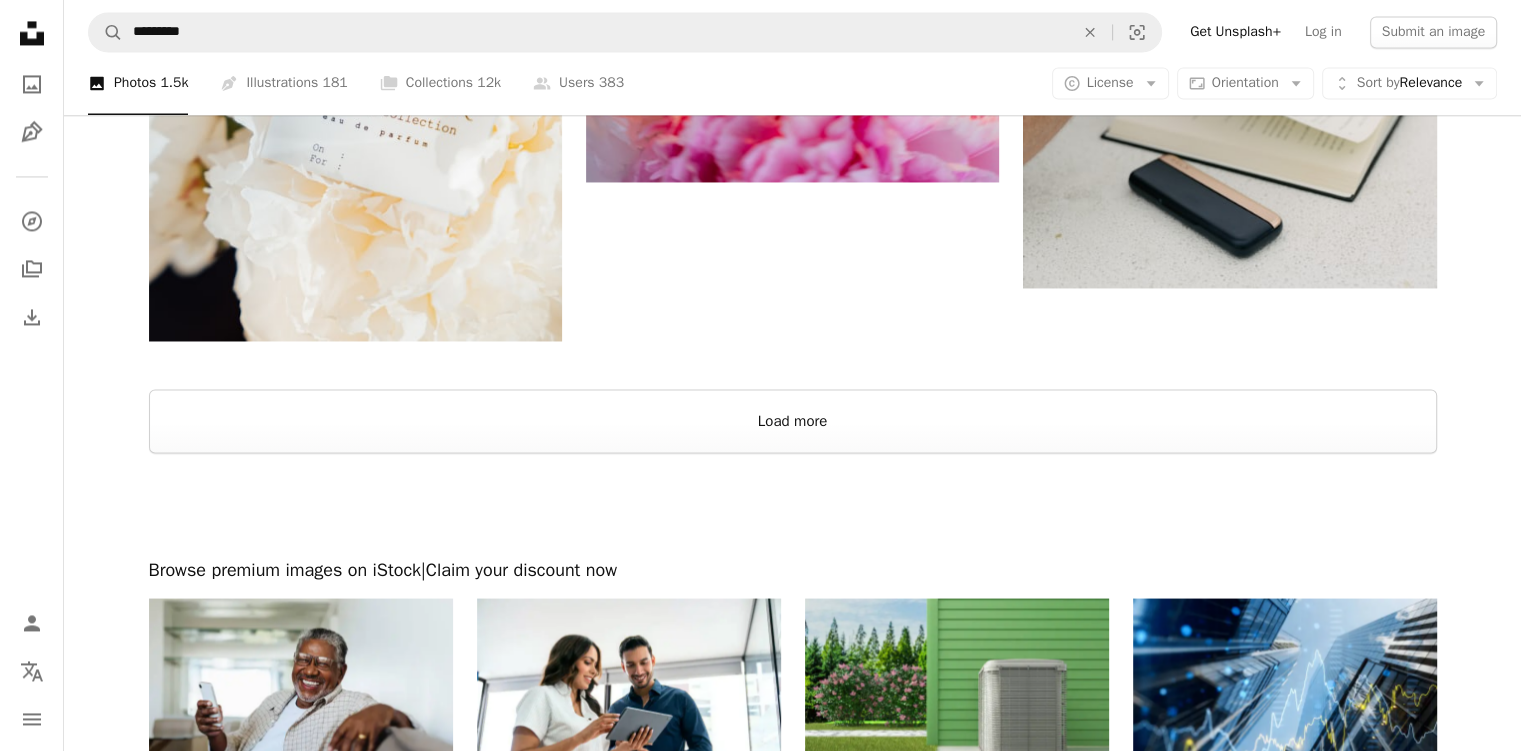 click on "Load more" at bounding box center [793, 421] 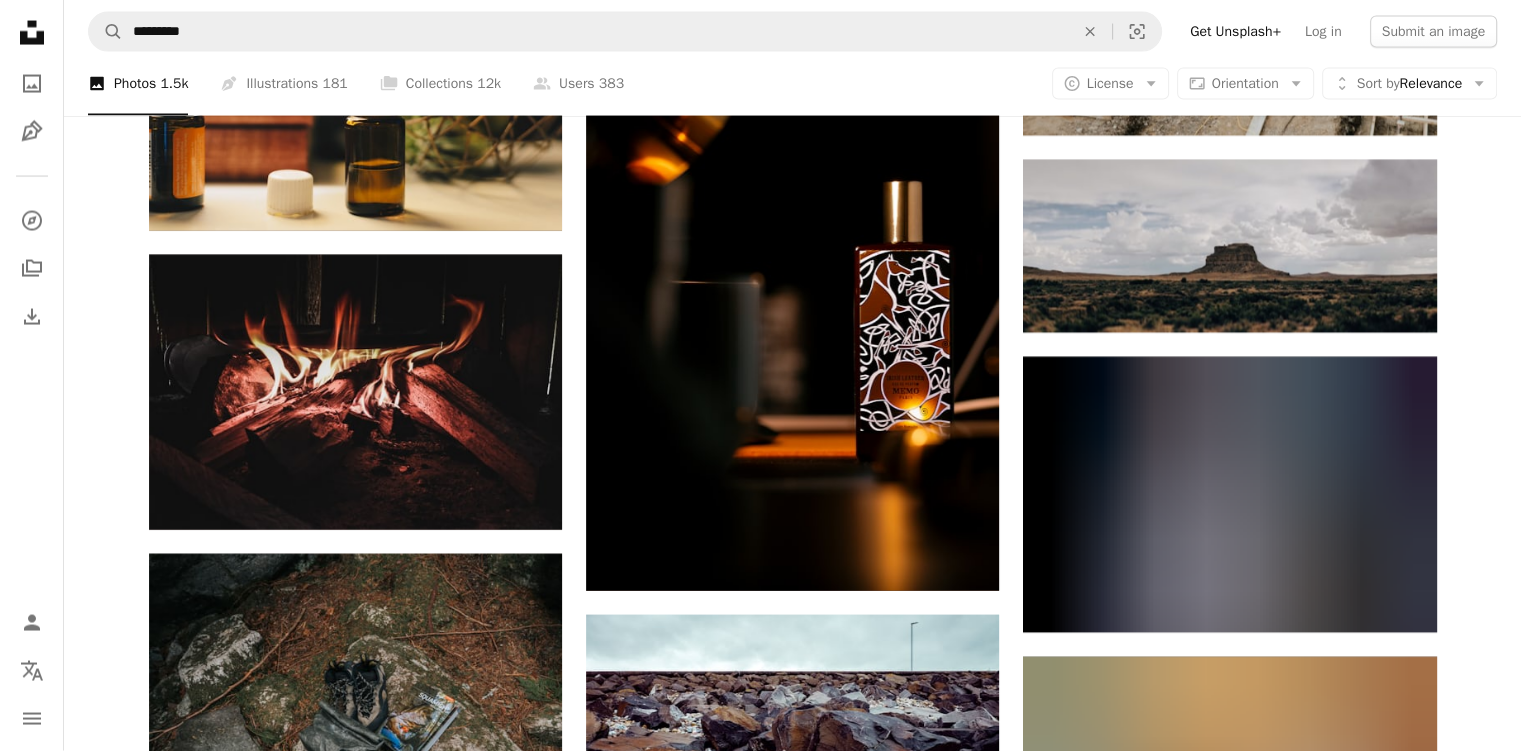 scroll, scrollTop: 11761, scrollLeft: 0, axis: vertical 